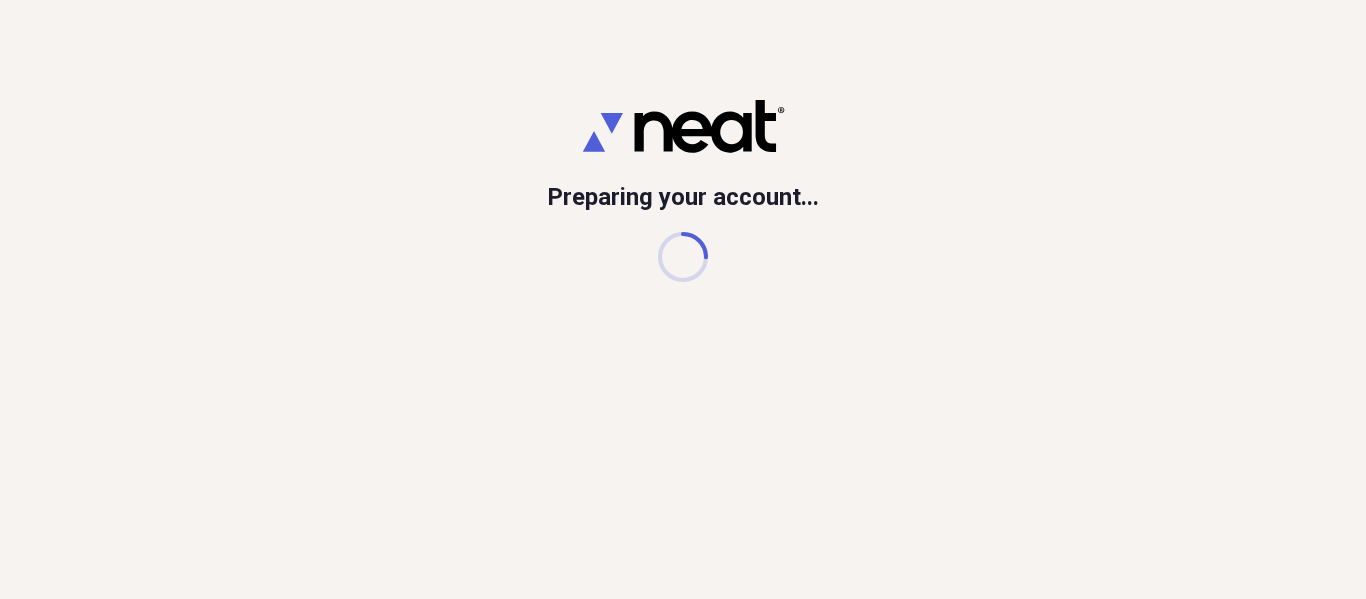 scroll, scrollTop: 0, scrollLeft: 0, axis: both 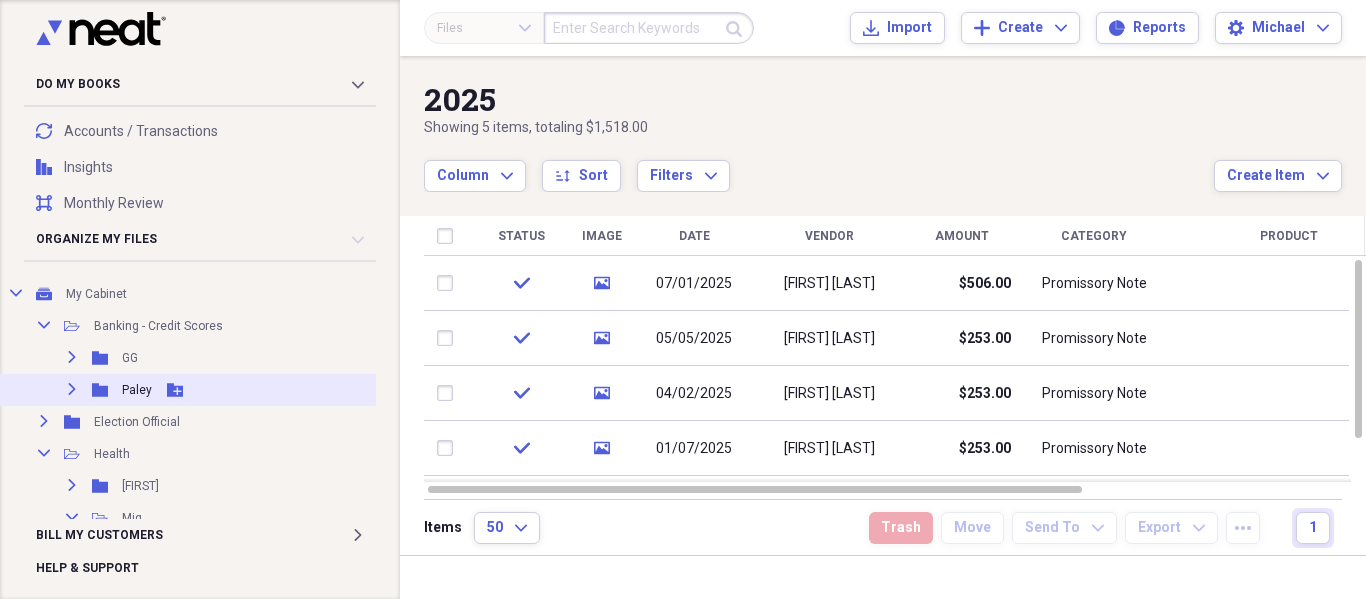 click 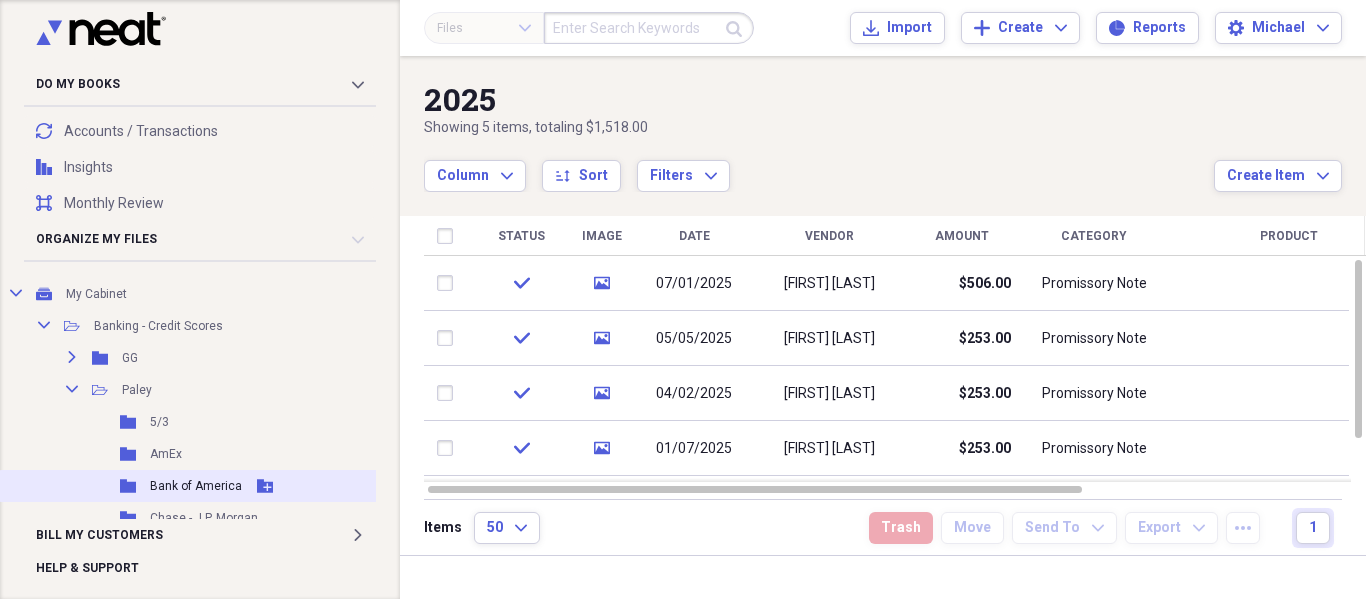 click on "Folder Bank of America Add Folder" at bounding box center (228, 486) 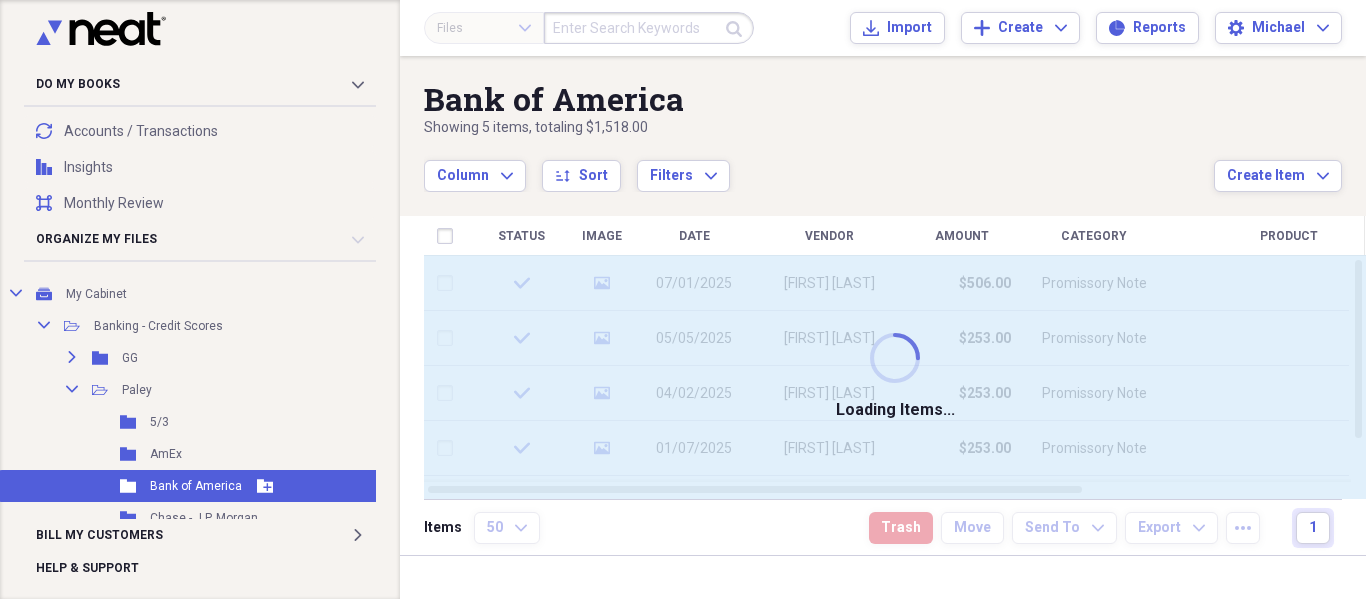 click on "Folder Bank of America Add Folder" at bounding box center (228, 486) 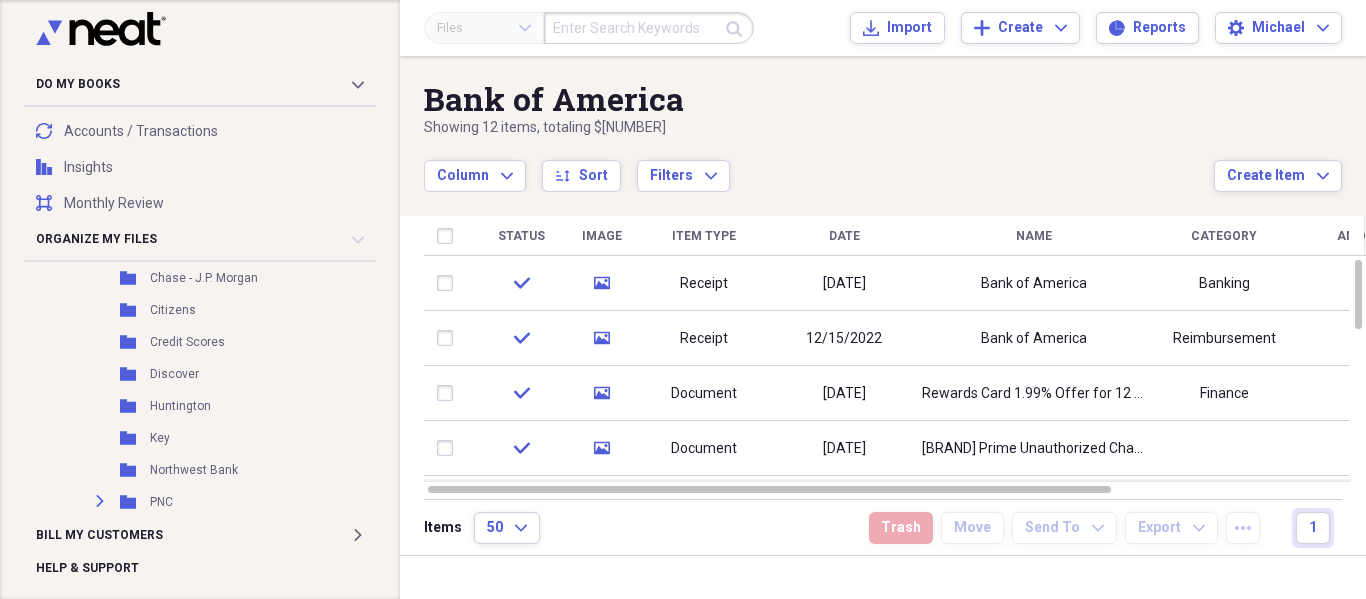 scroll, scrollTop: 400, scrollLeft: 0, axis: vertical 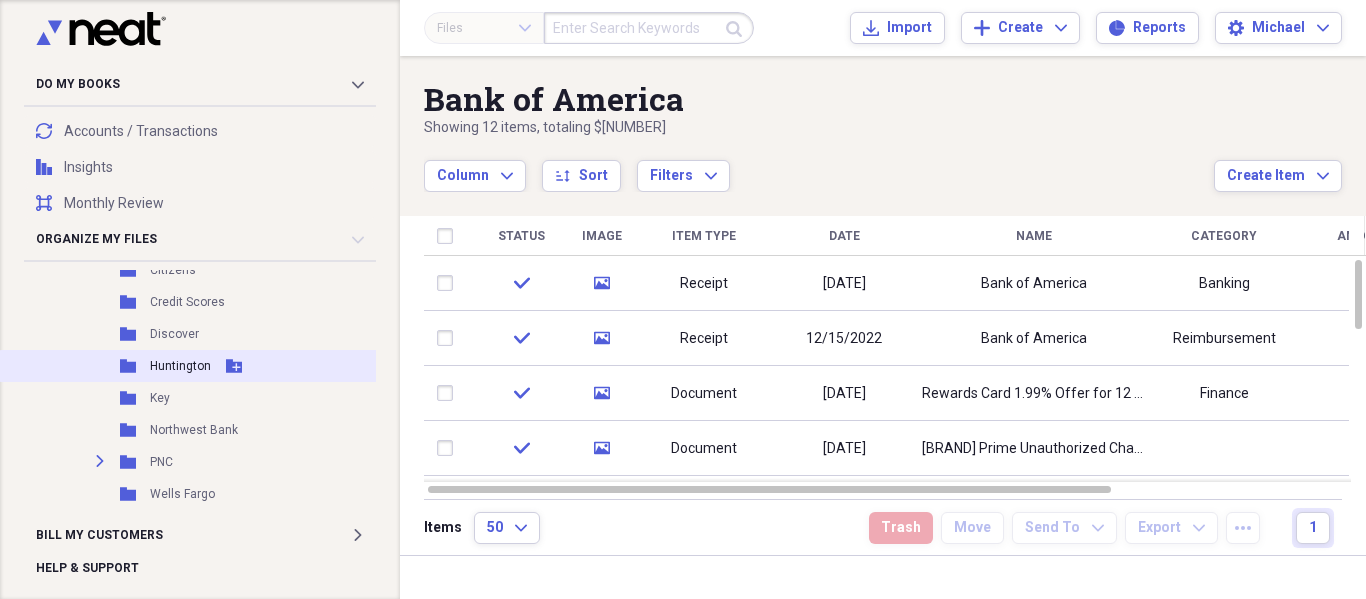click on "Huntington" at bounding box center [180, 366] 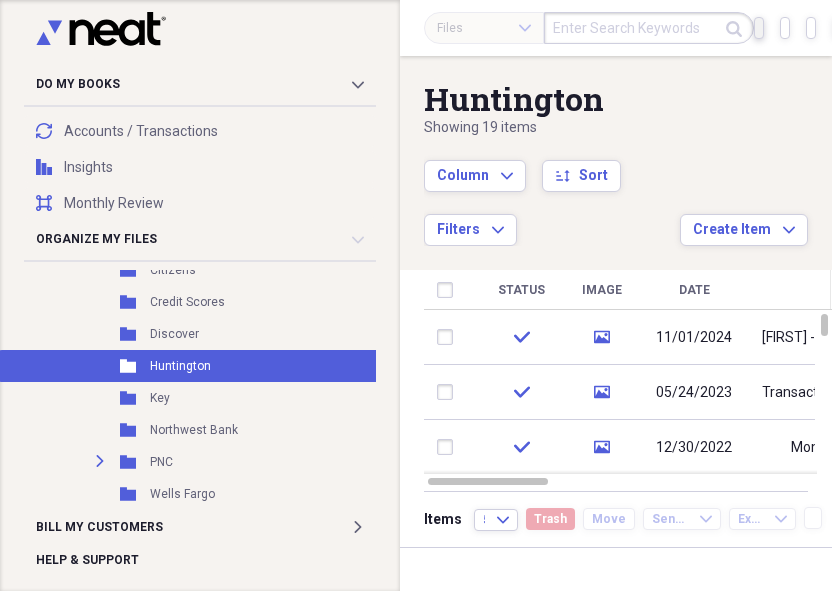 click 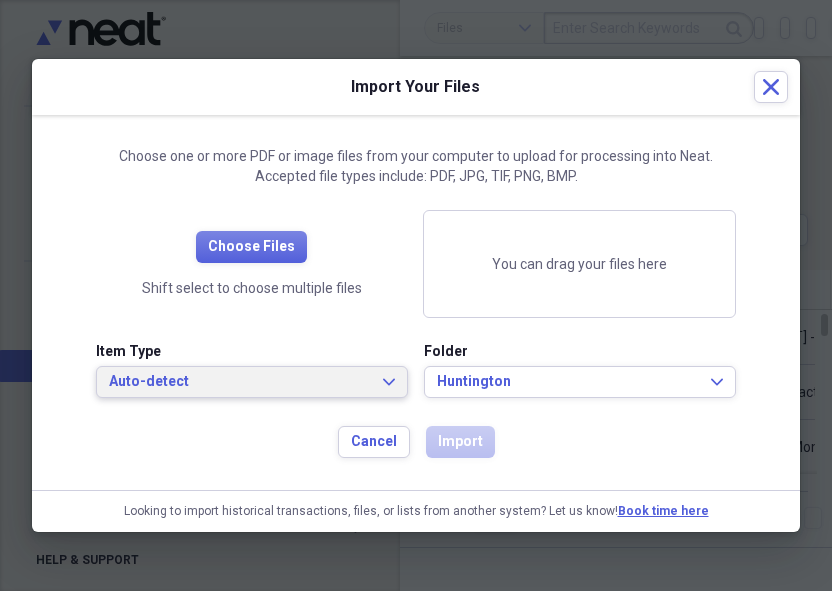 click 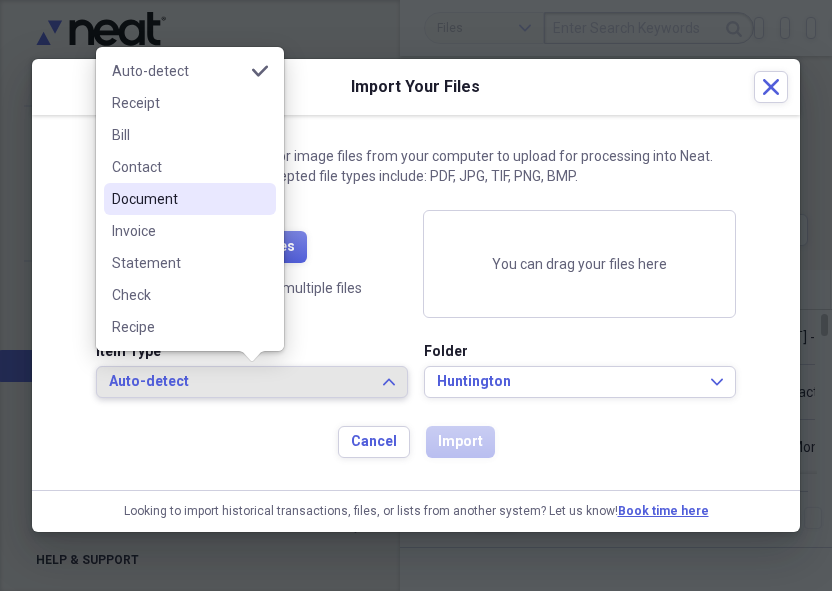 click on "Document" at bounding box center [178, 199] 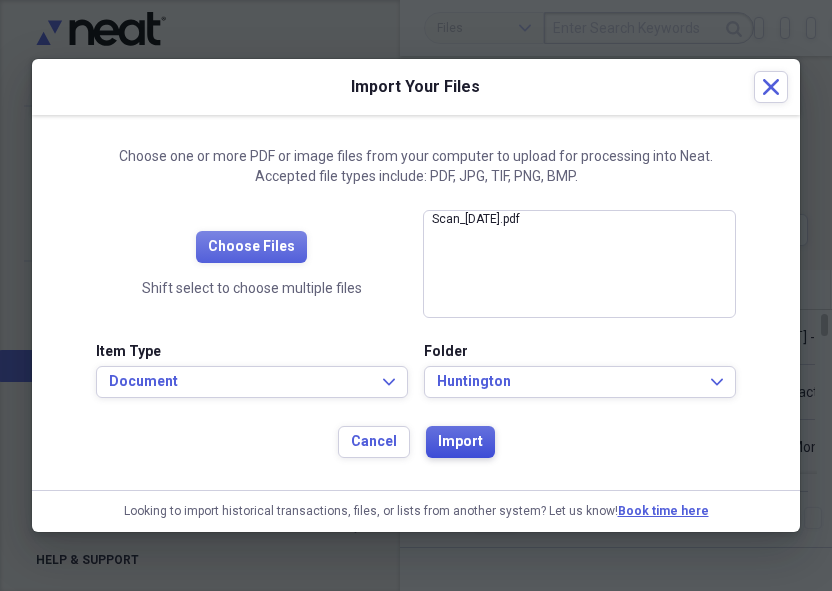 click on "Import" at bounding box center (460, 442) 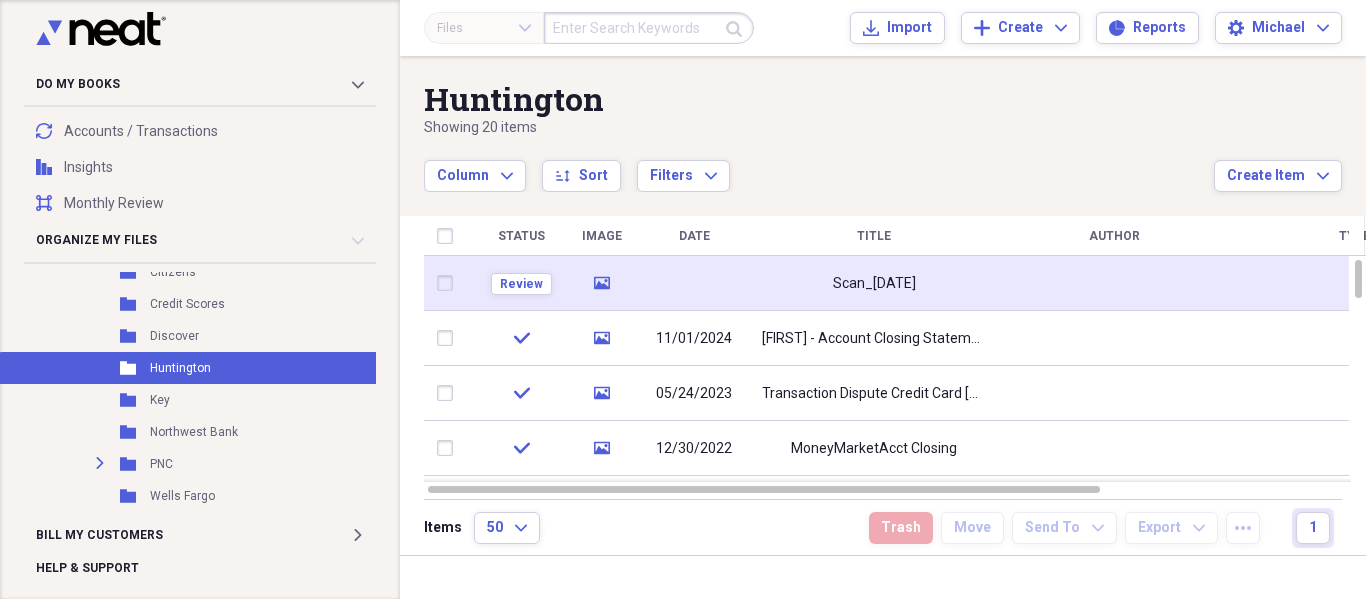 click on "Scan_[DATE]" at bounding box center (874, 283) 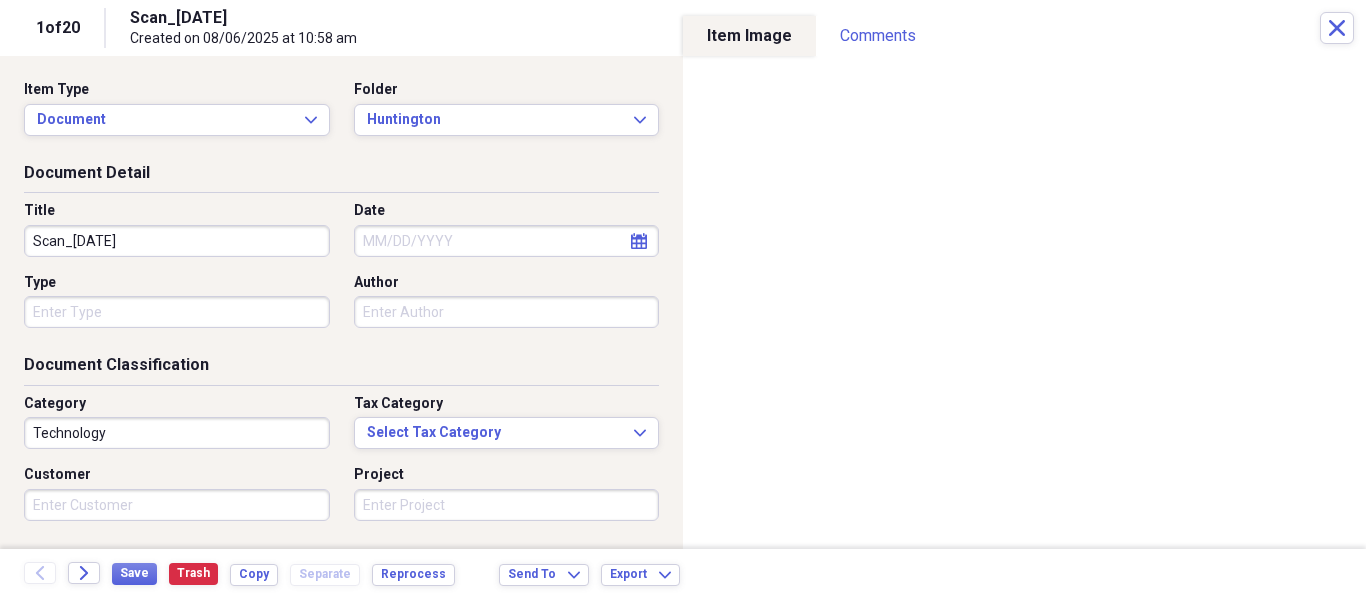 click 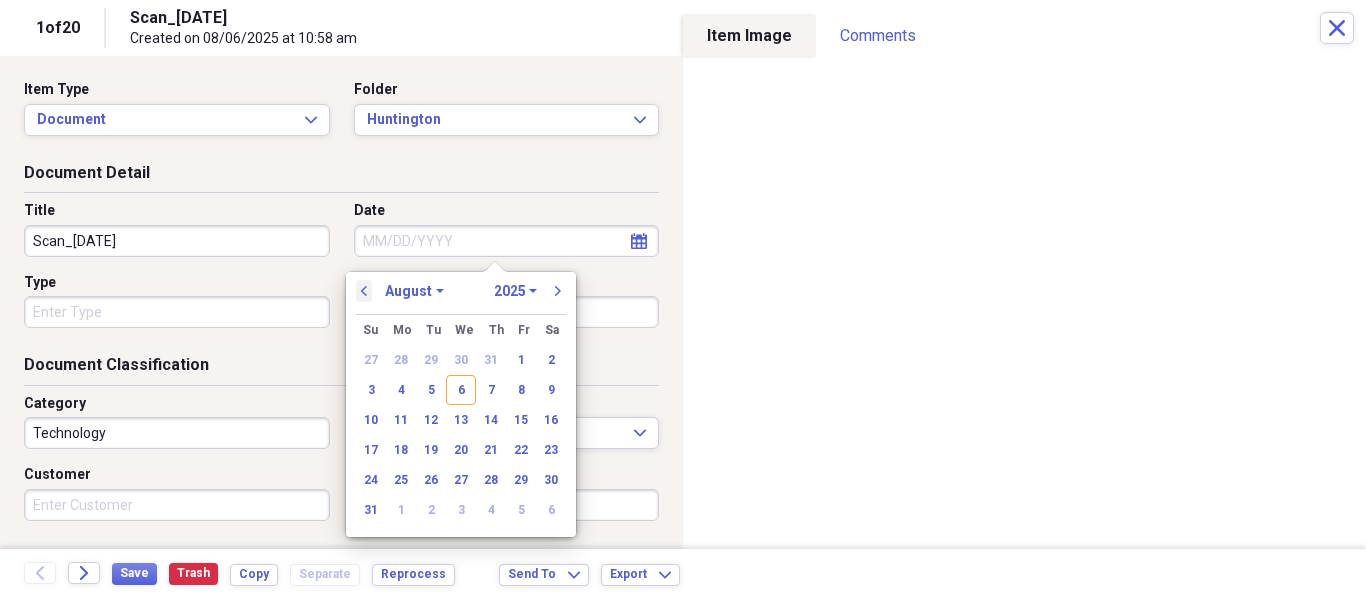 click on "previous" at bounding box center [364, 291] 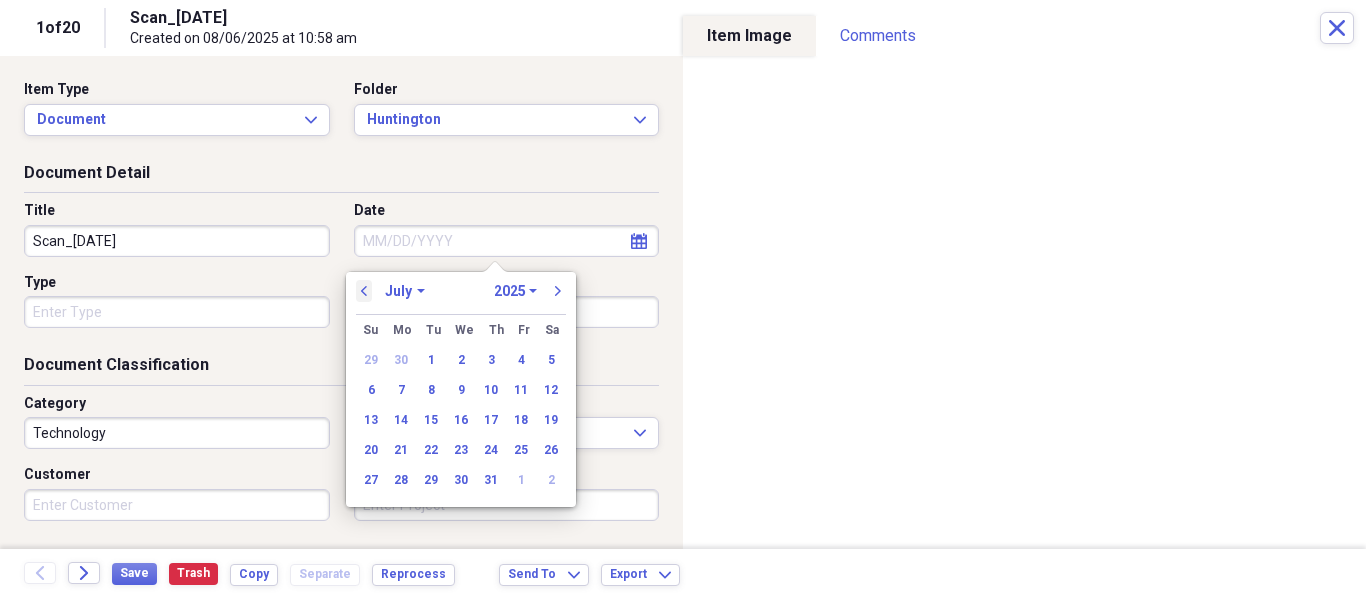 click on "previous" at bounding box center [364, 291] 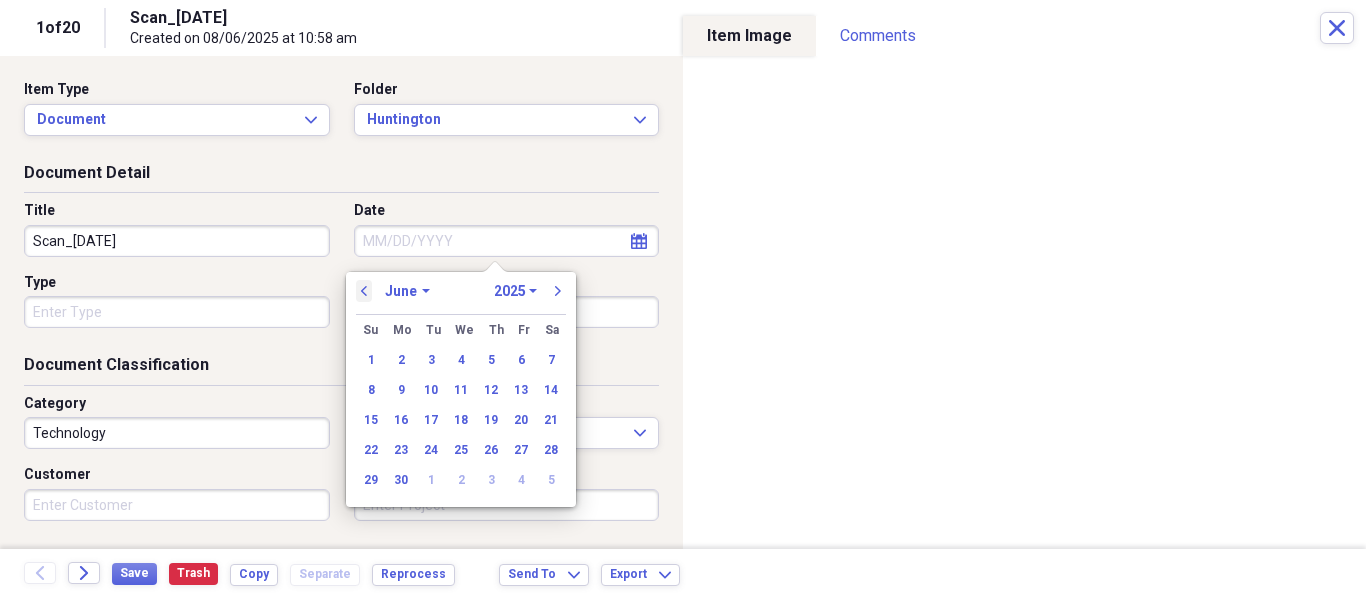 click on "previous" at bounding box center (364, 291) 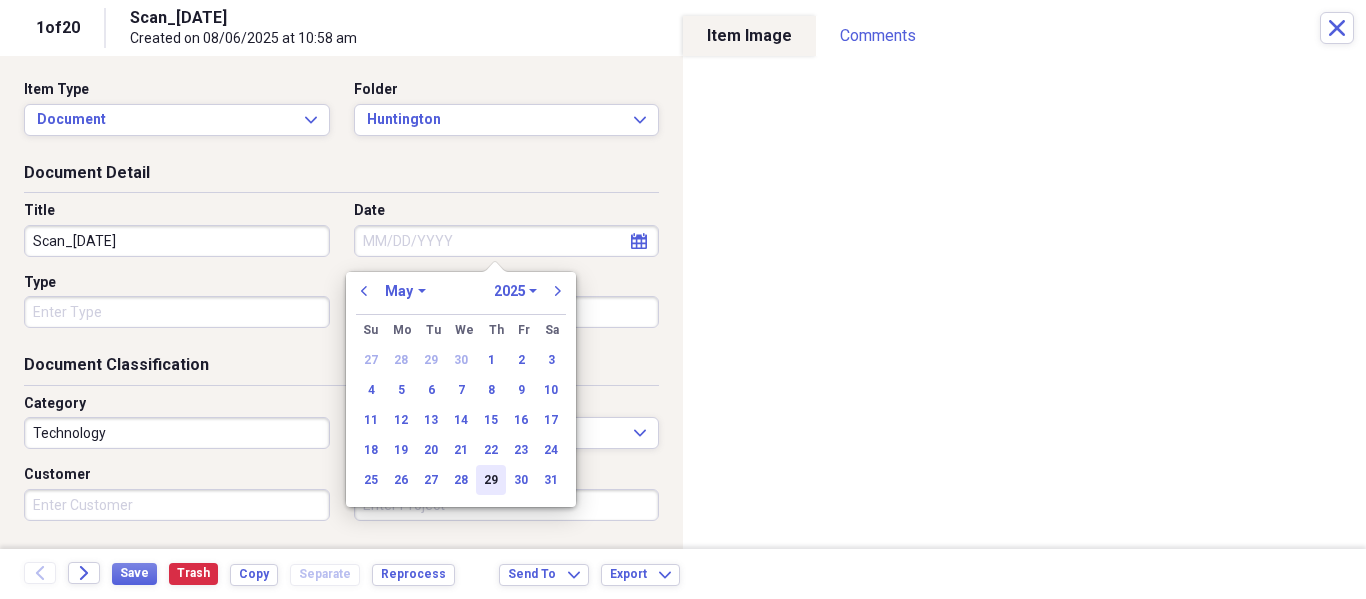 click on "29" at bounding box center (491, 480) 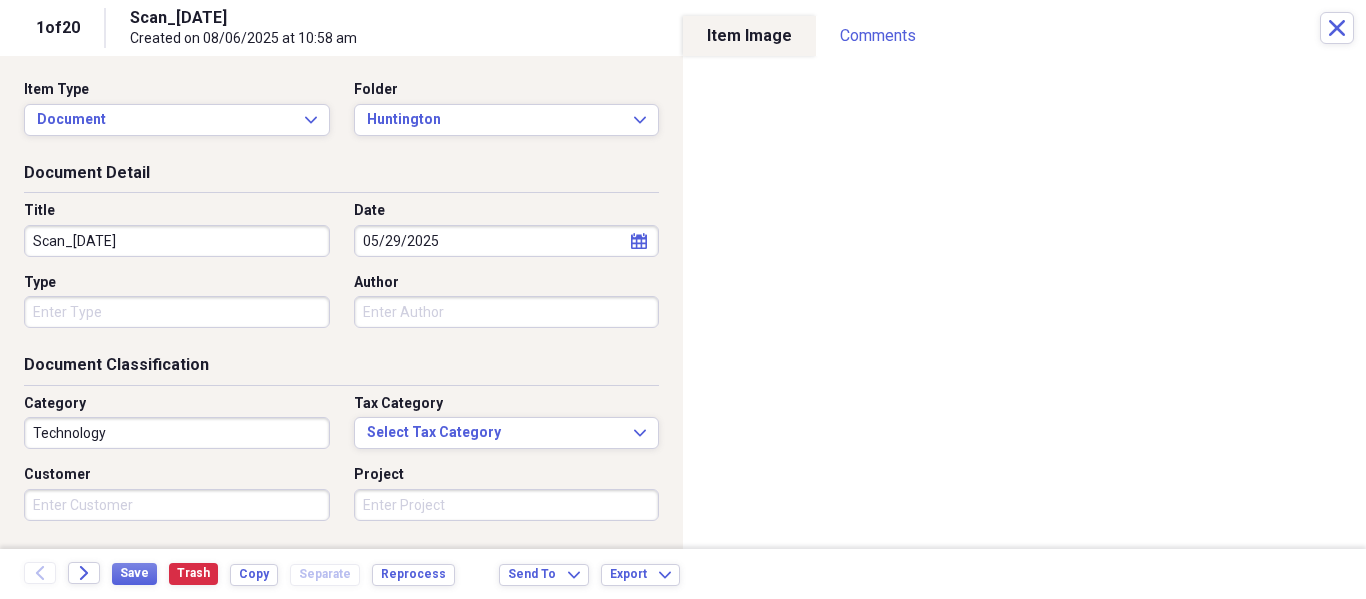 click on "Scan_[DATE]" at bounding box center (177, 241) 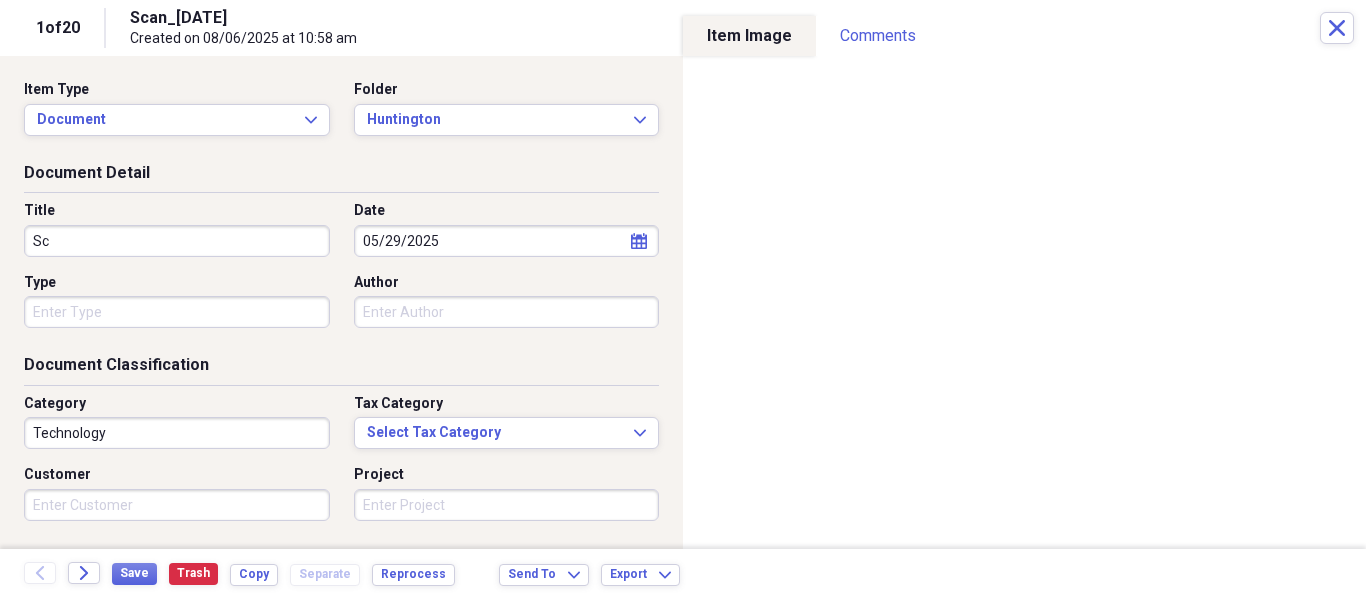 type on "S" 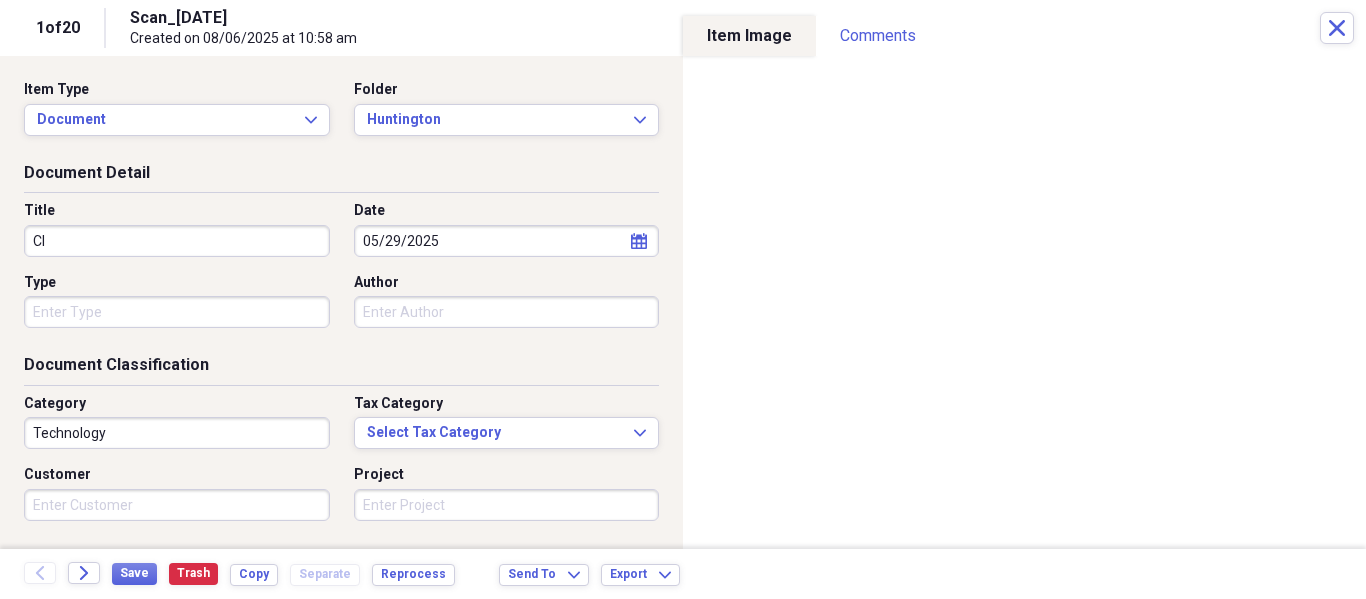 type on "C" 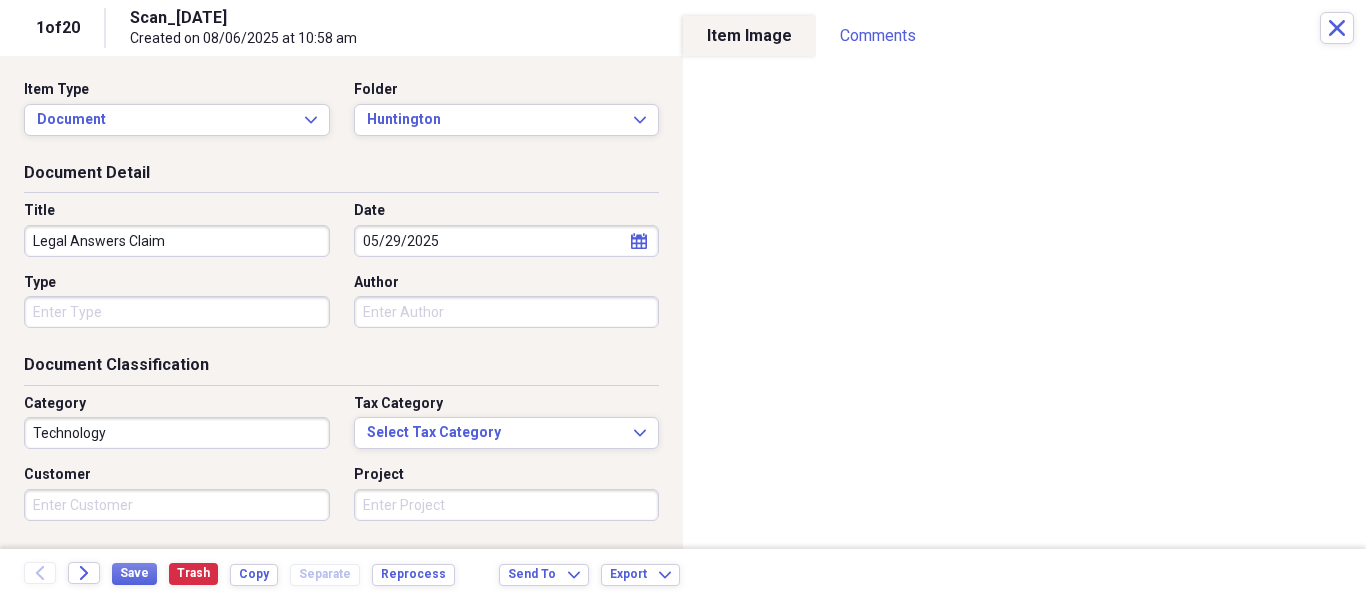 type on "Legal Answers Claim" 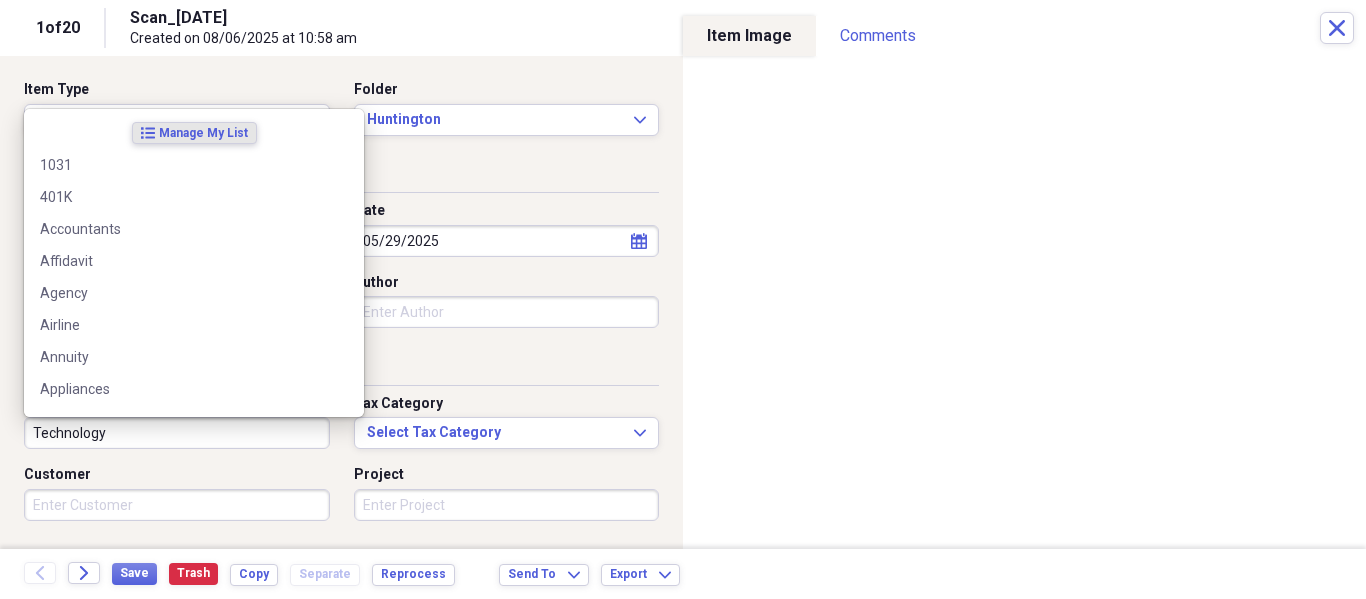 click on "Technology" at bounding box center (177, 433) 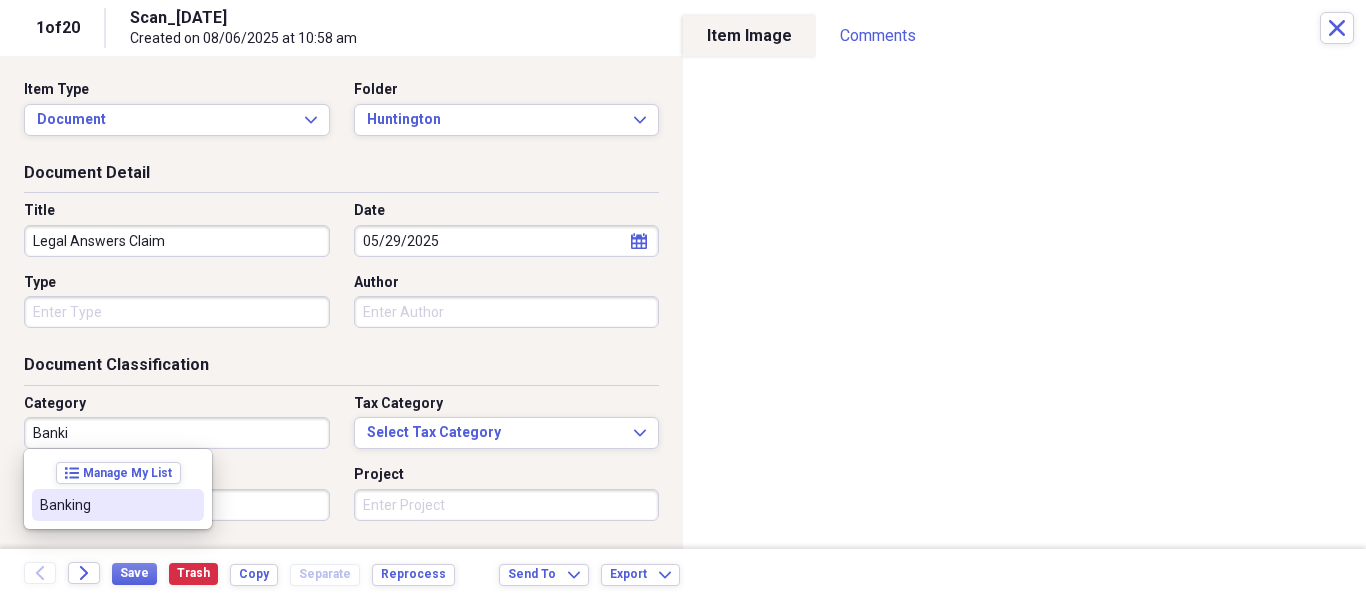 click on "Banking" at bounding box center [106, 505] 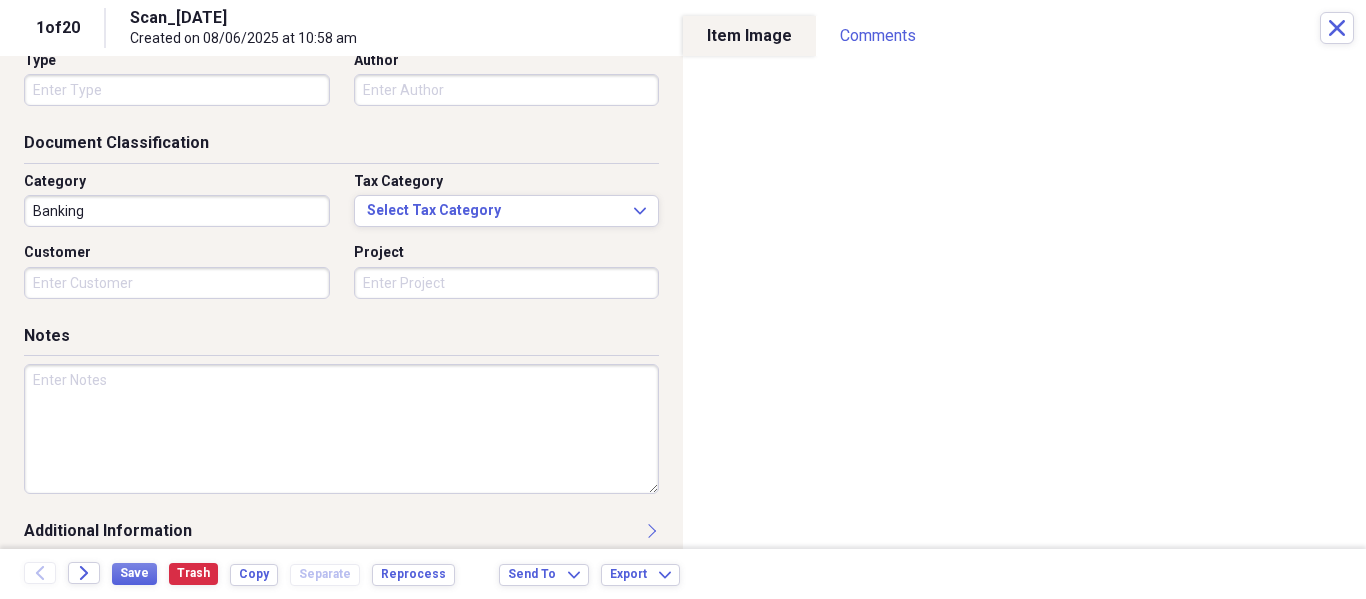 scroll, scrollTop: 243, scrollLeft: 0, axis: vertical 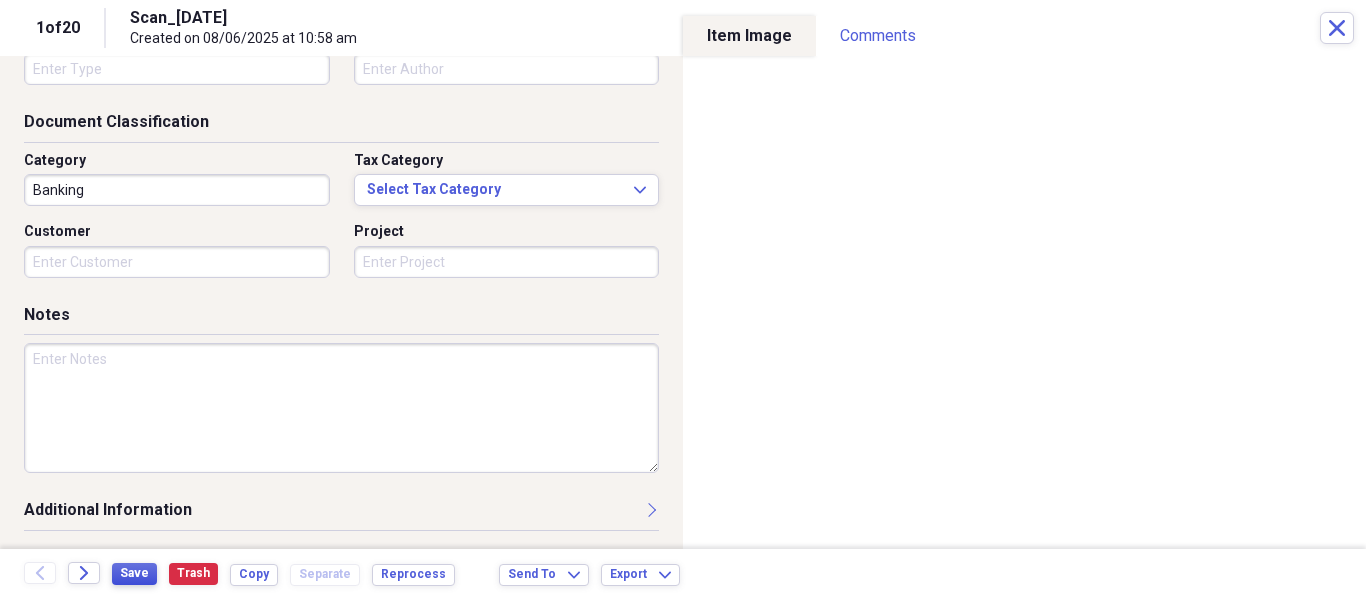 click on "Save" at bounding box center (134, 573) 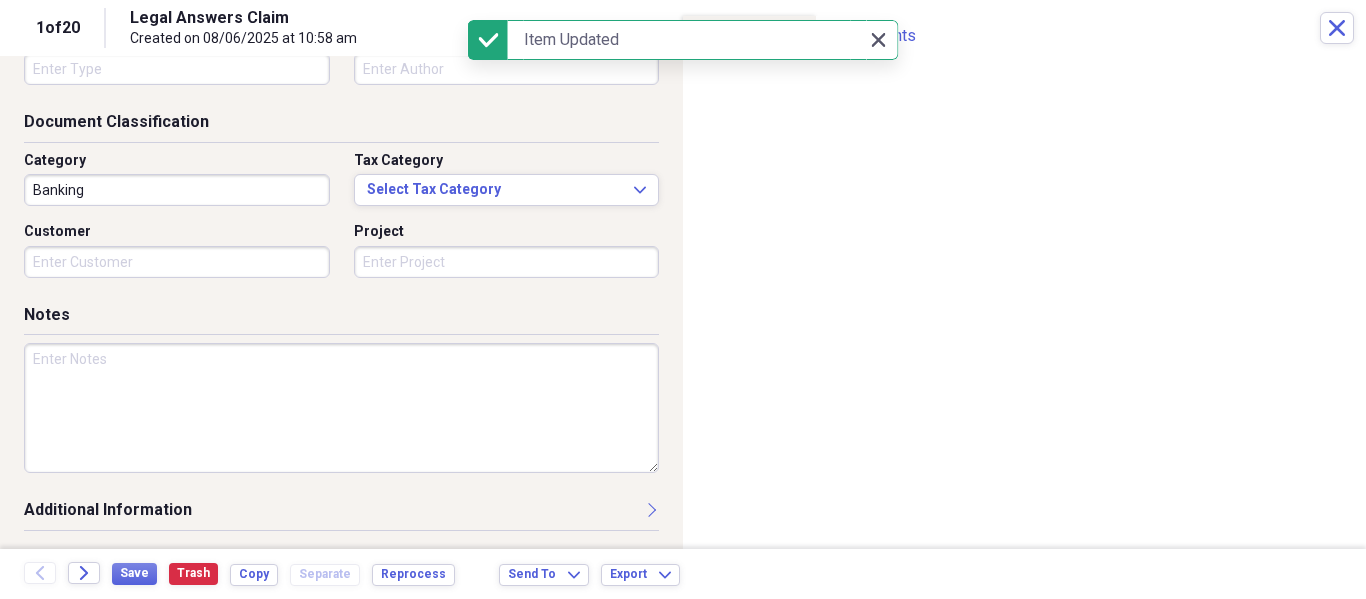 click on "Close" 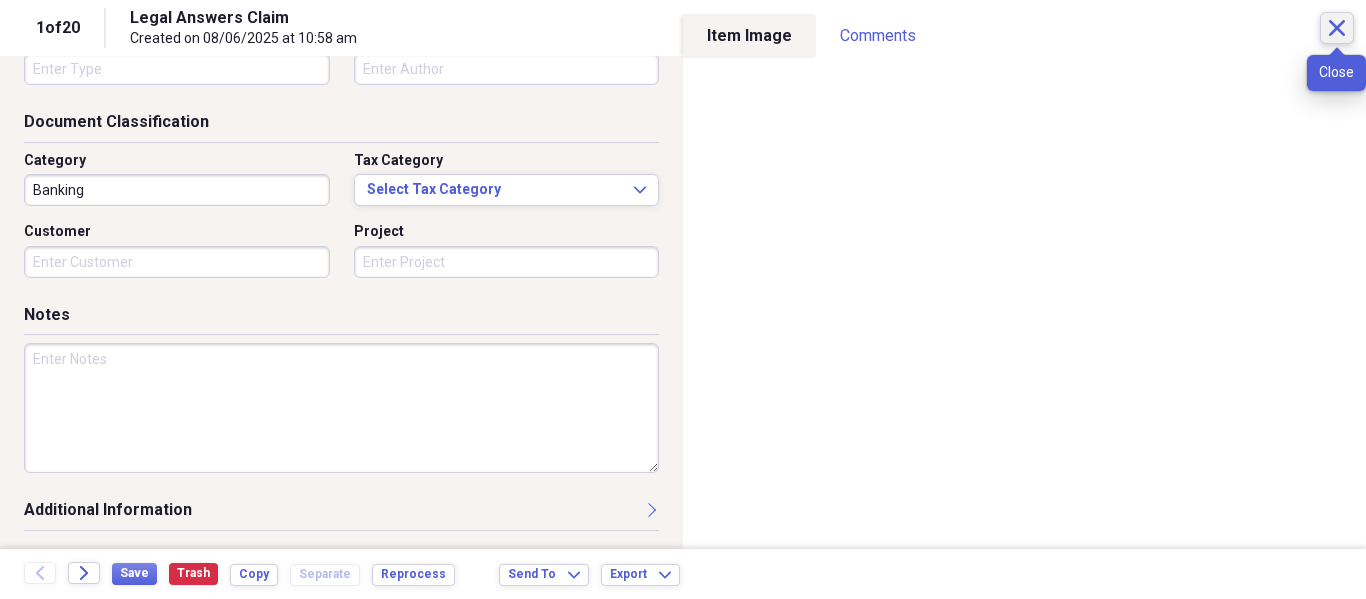 click 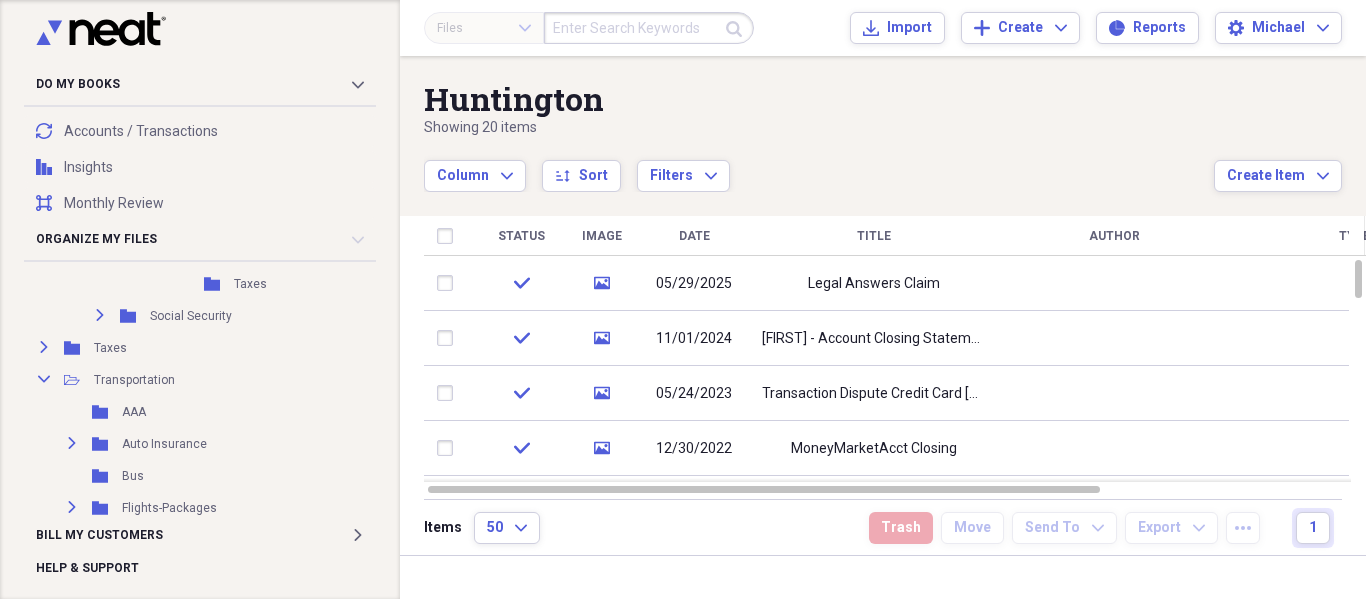 scroll, scrollTop: 6582, scrollLeft: 0, axis: vertical 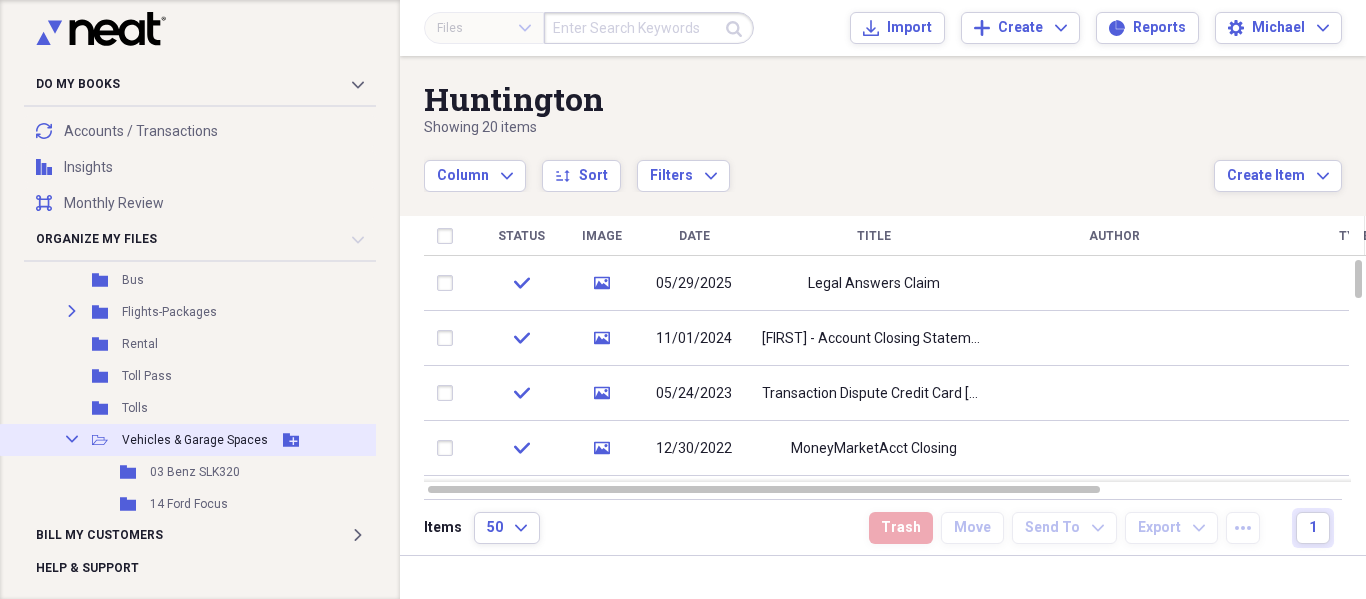 click on "Collapse" 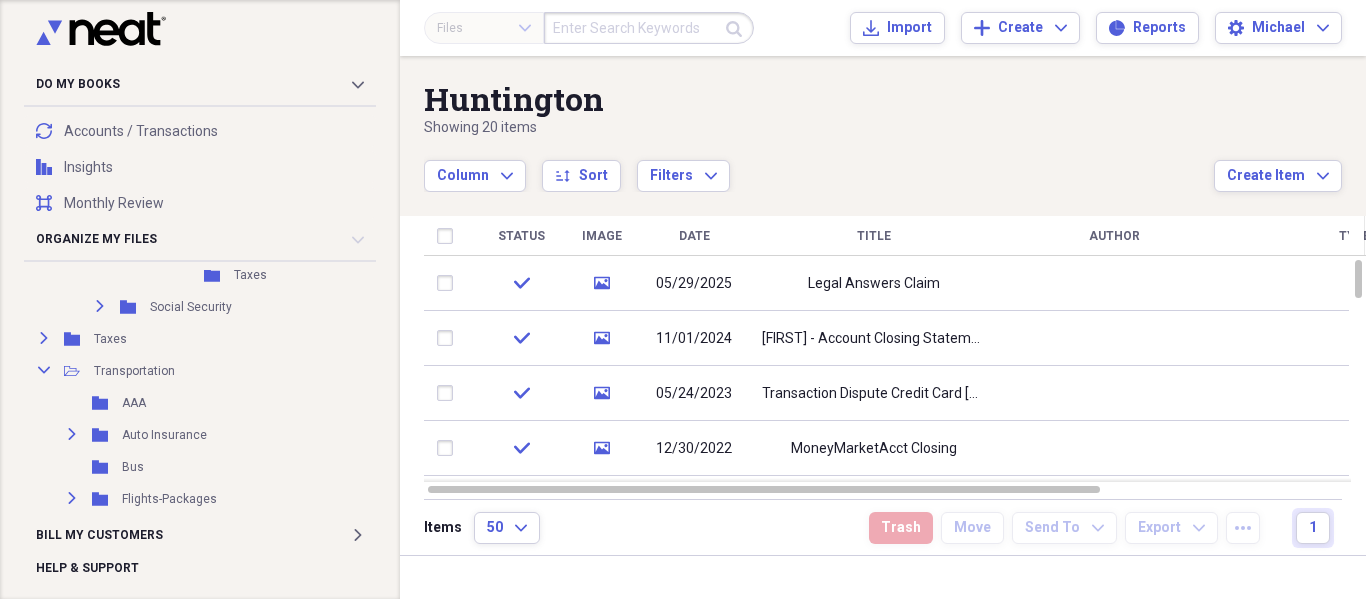 scroll, scrollTop: 6142, scrollLeft: 0, axis: vertical 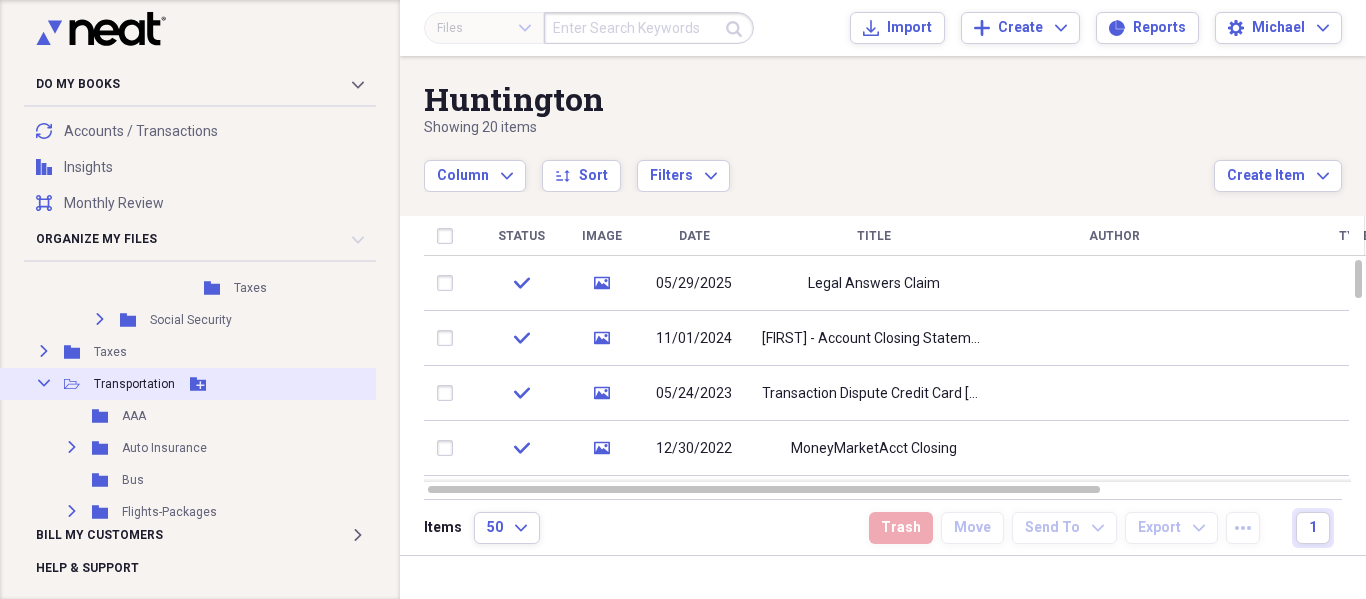 click on "Collapse" at bounding box center [44, 383] 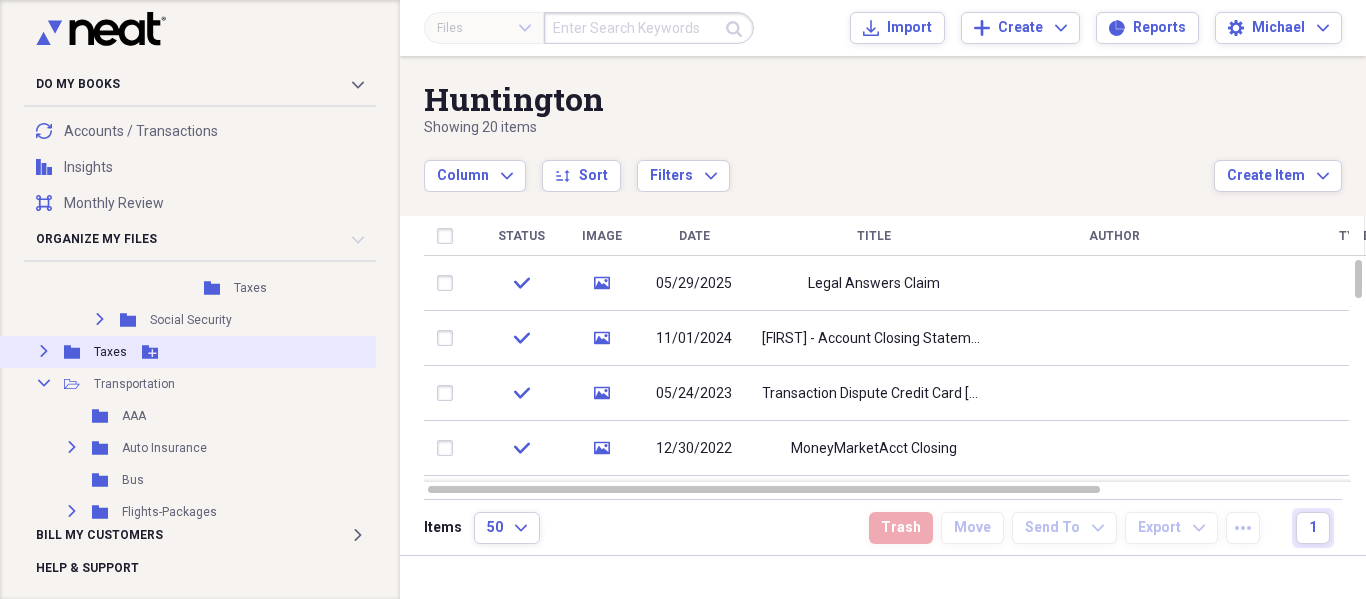 scroll, scrollTop: 6102, scrollLeft: 0, axis: vertical 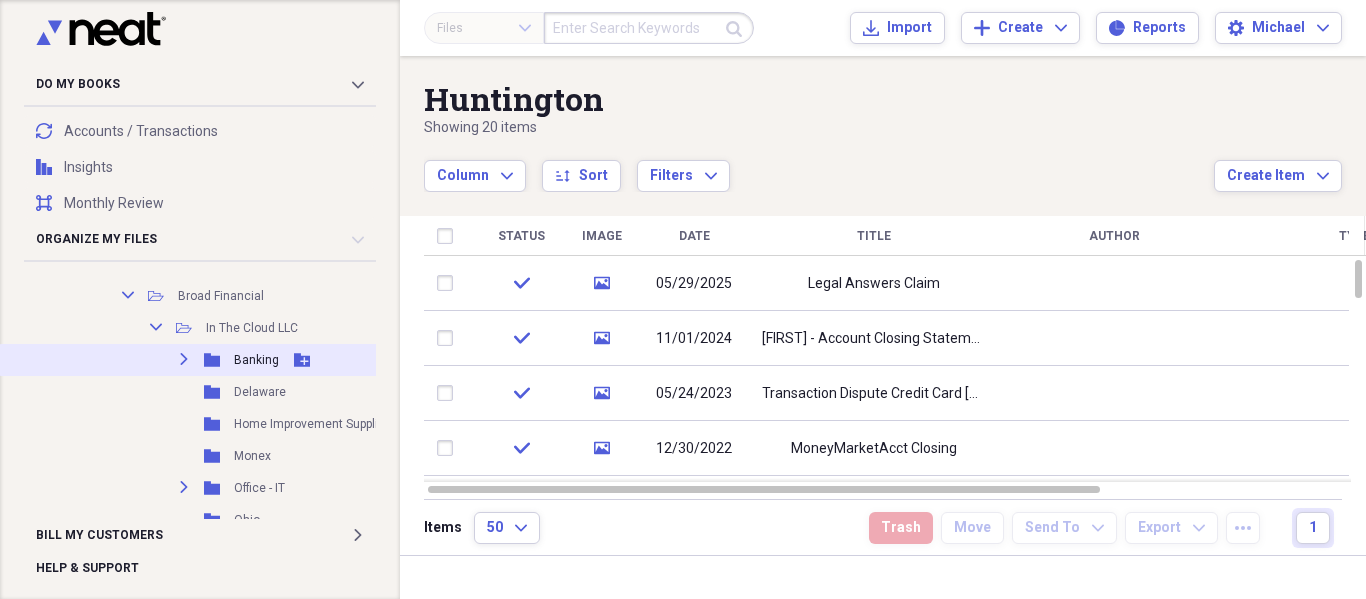click on "Expand" 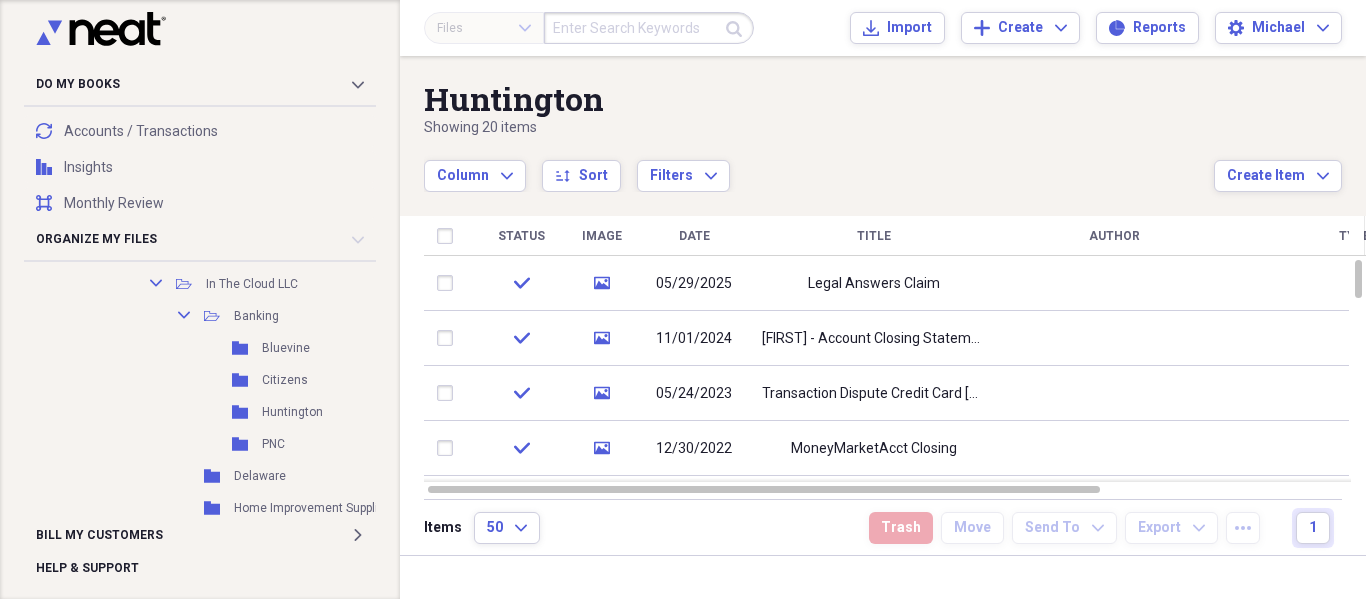 scroll, scrollTop: 5502, scrollLeft: 0, axis: vertical 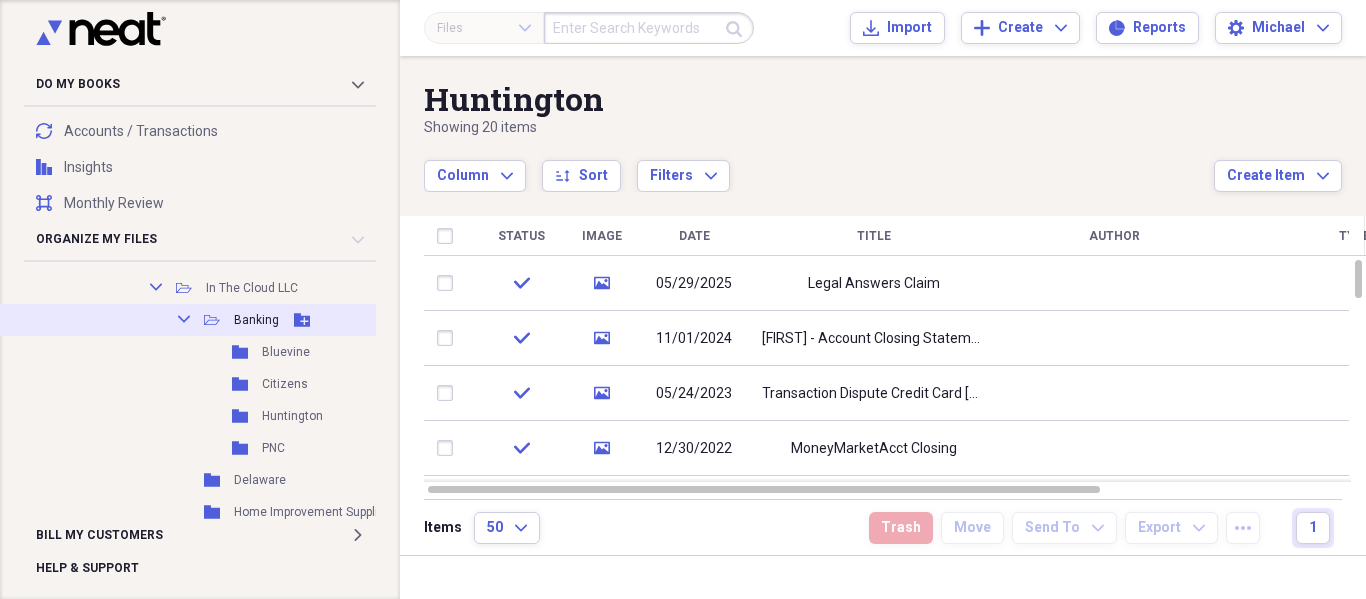 click on "Collapse" 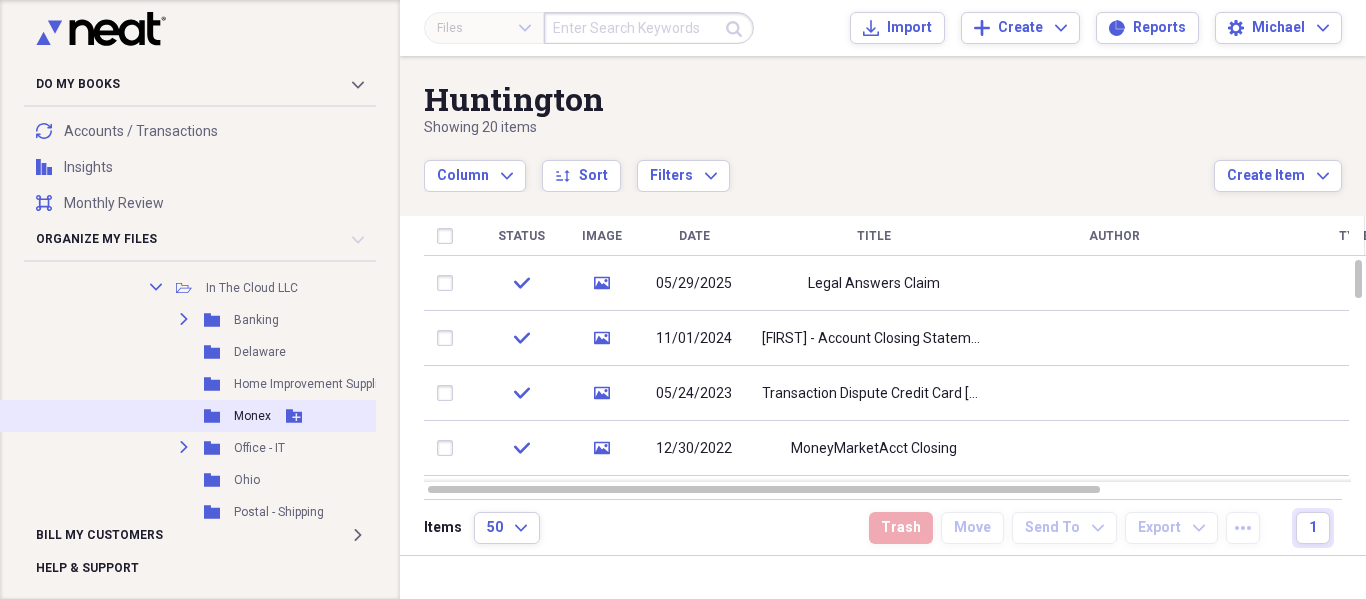 click on "Monex" at bounding box center (252, 416) 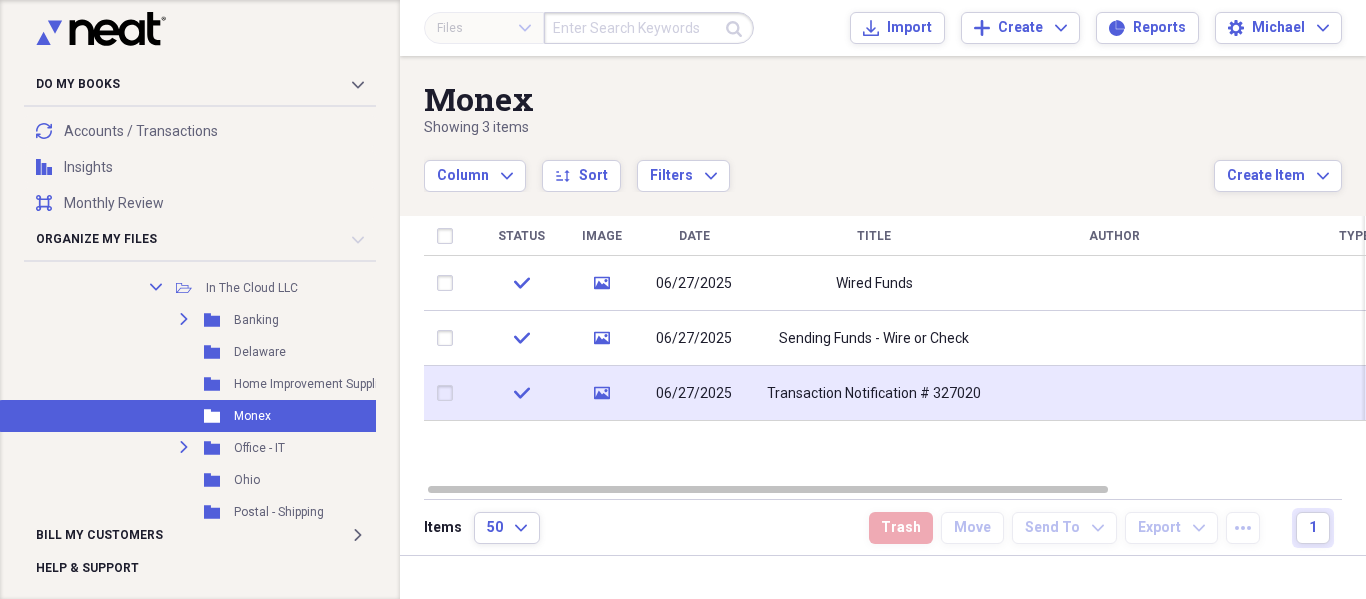 click on "Transaction Notification # 327020" at bounding box center (874, 394) 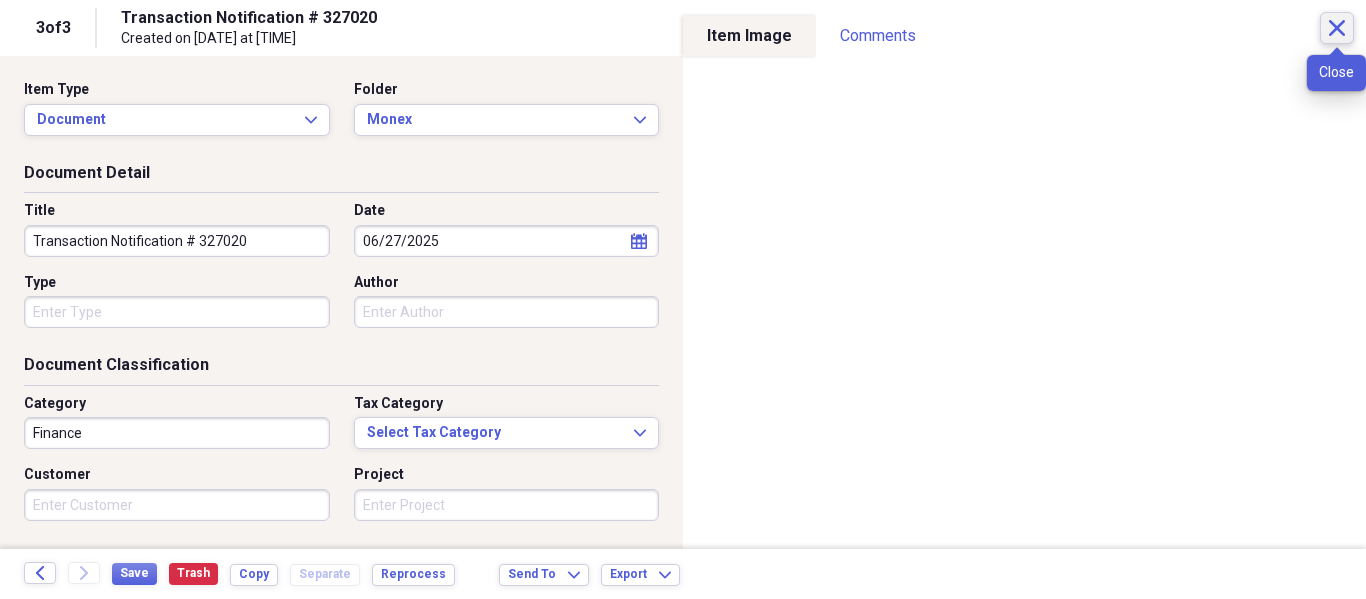 click 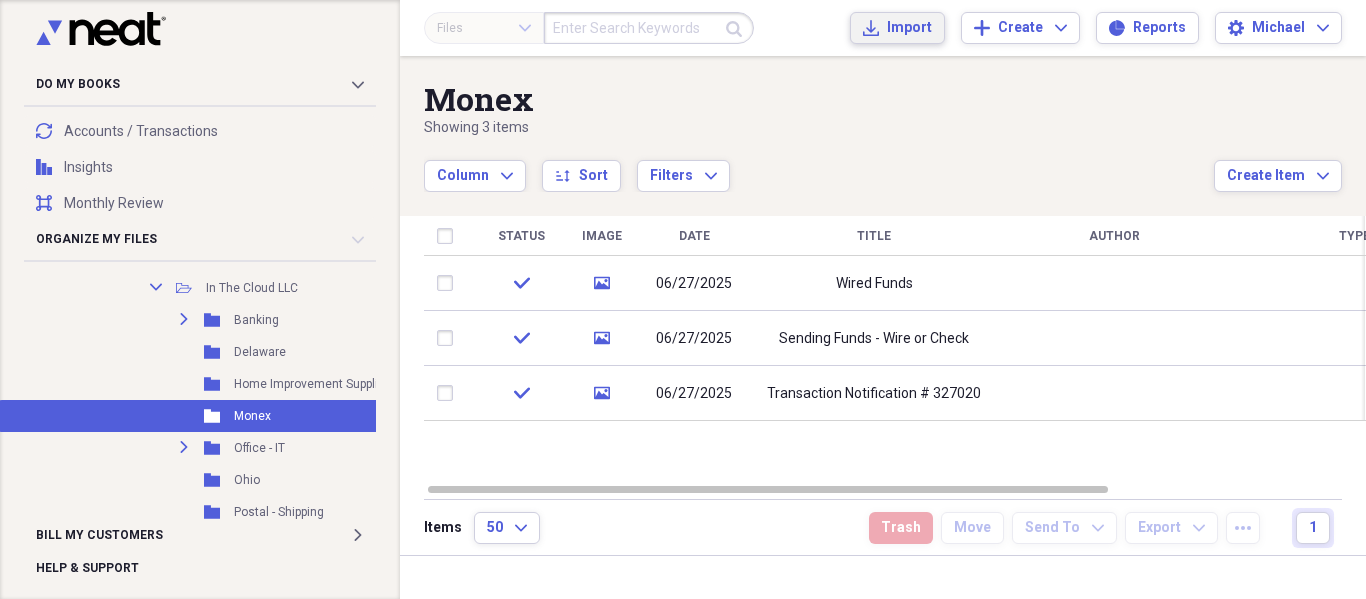 click on "Import" at bounding box center (909, 28) 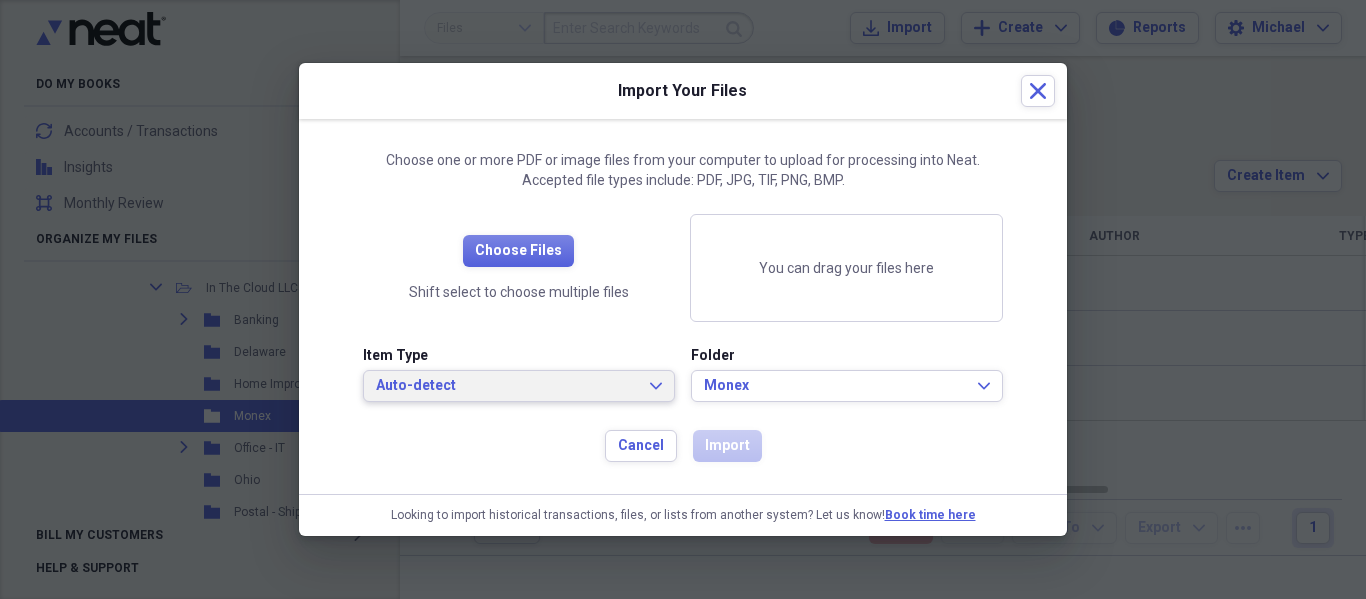 click on "Expand" 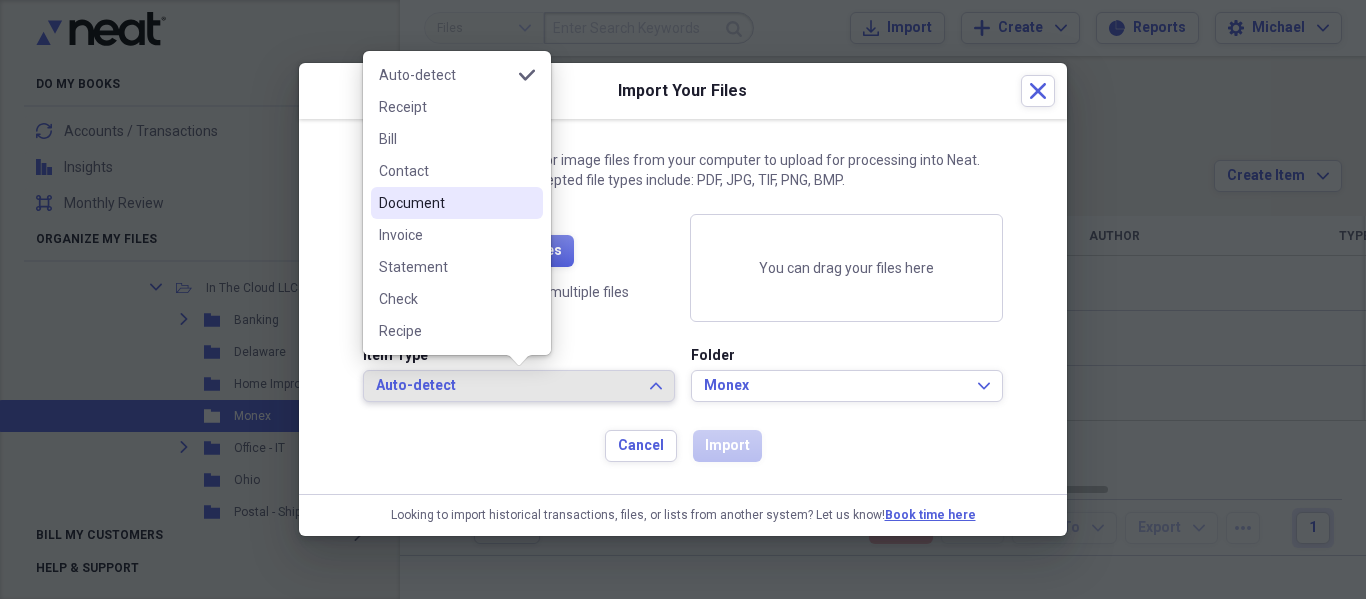 click on "Document" at bounding box center (445, 203) 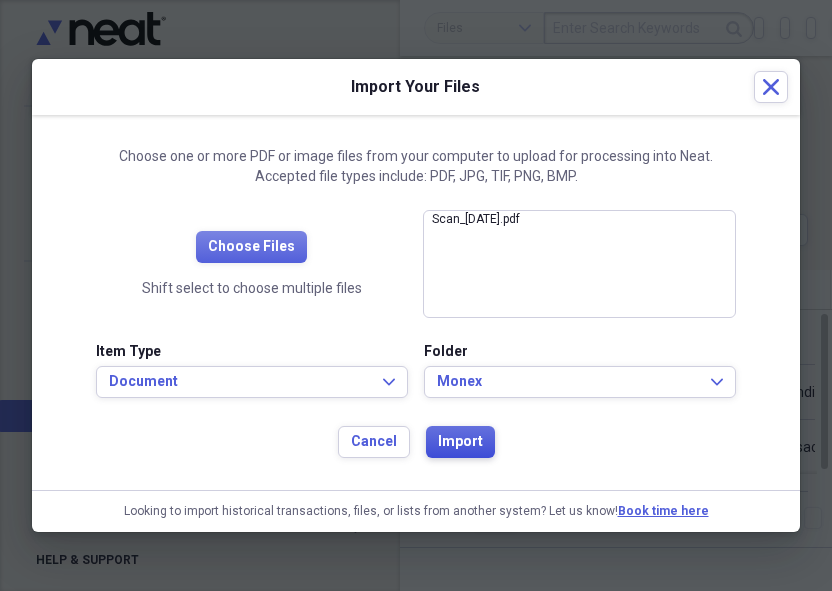 click on "Import" at bounding box center (460, 442) 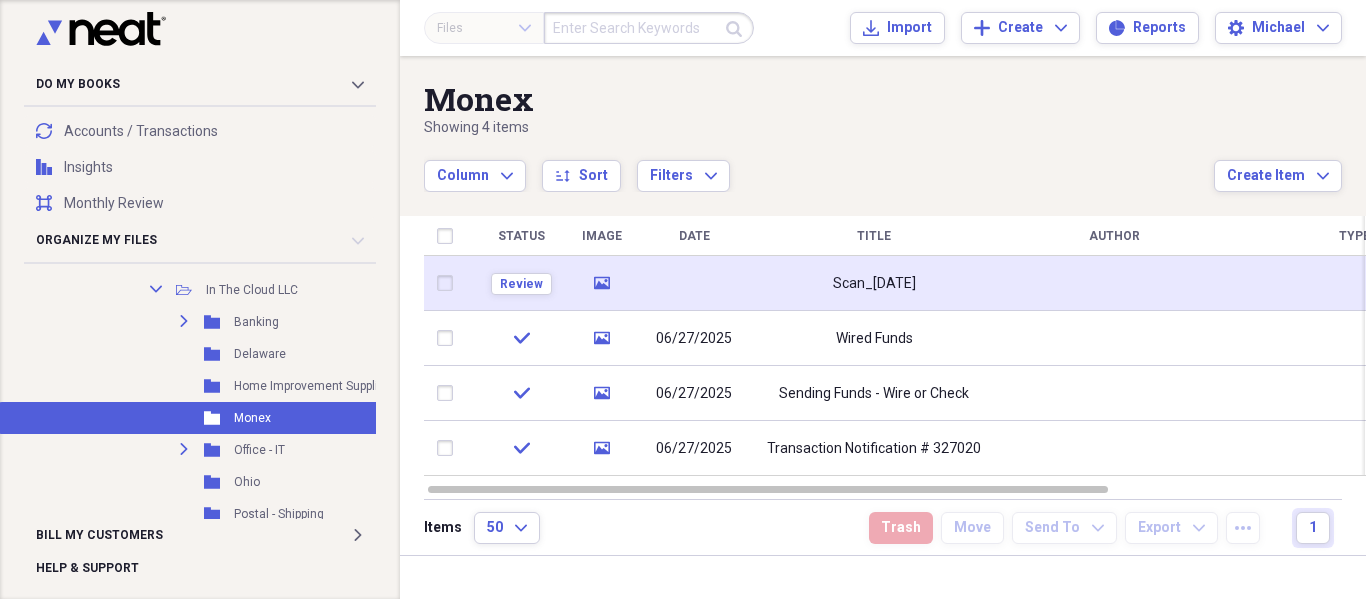click at bounding box center (694, 283) 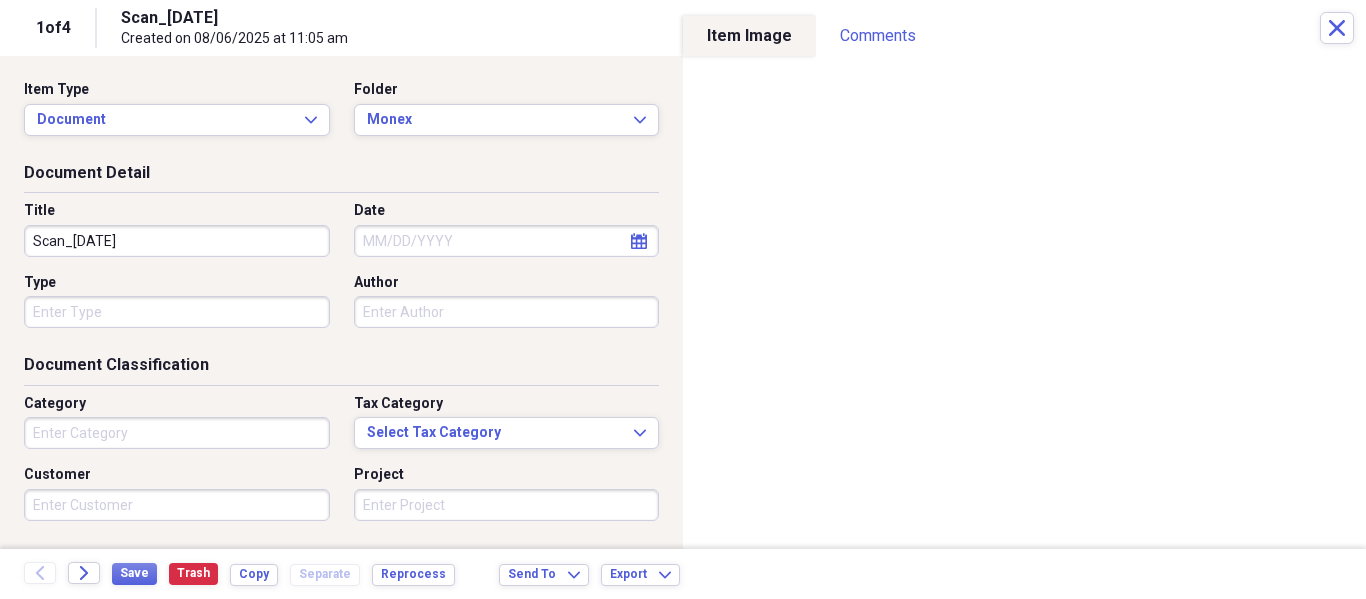 click on "Scan_[DATE]" at bounding box center [177, 241] 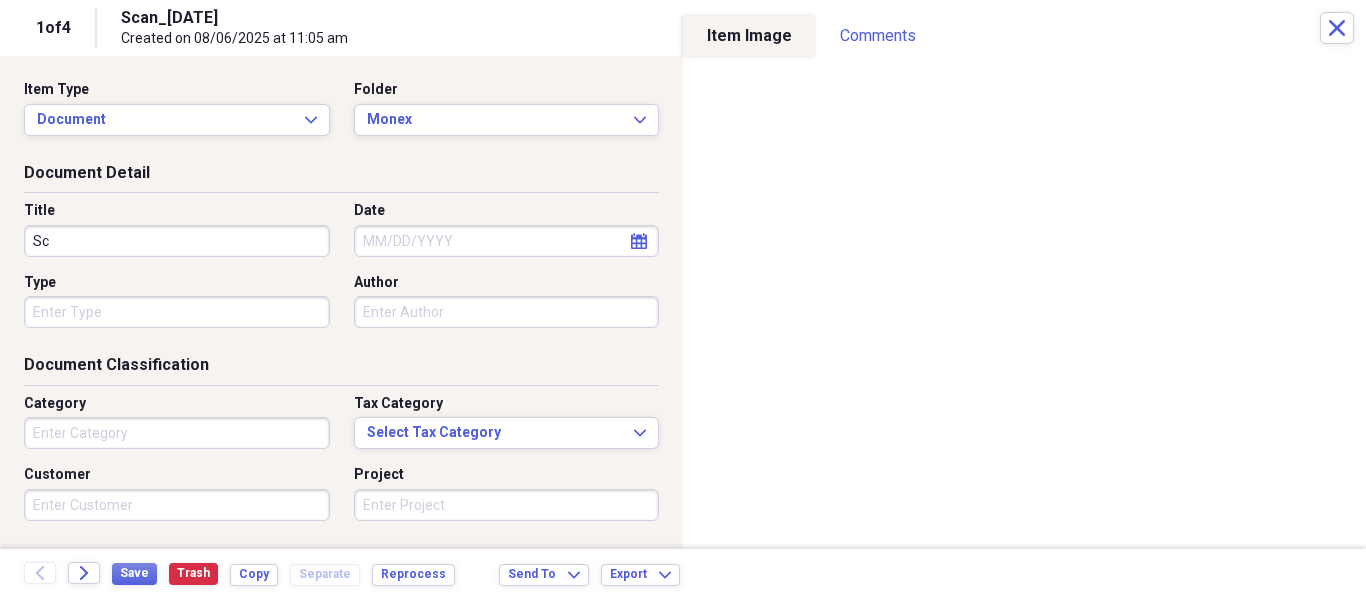type on "S" 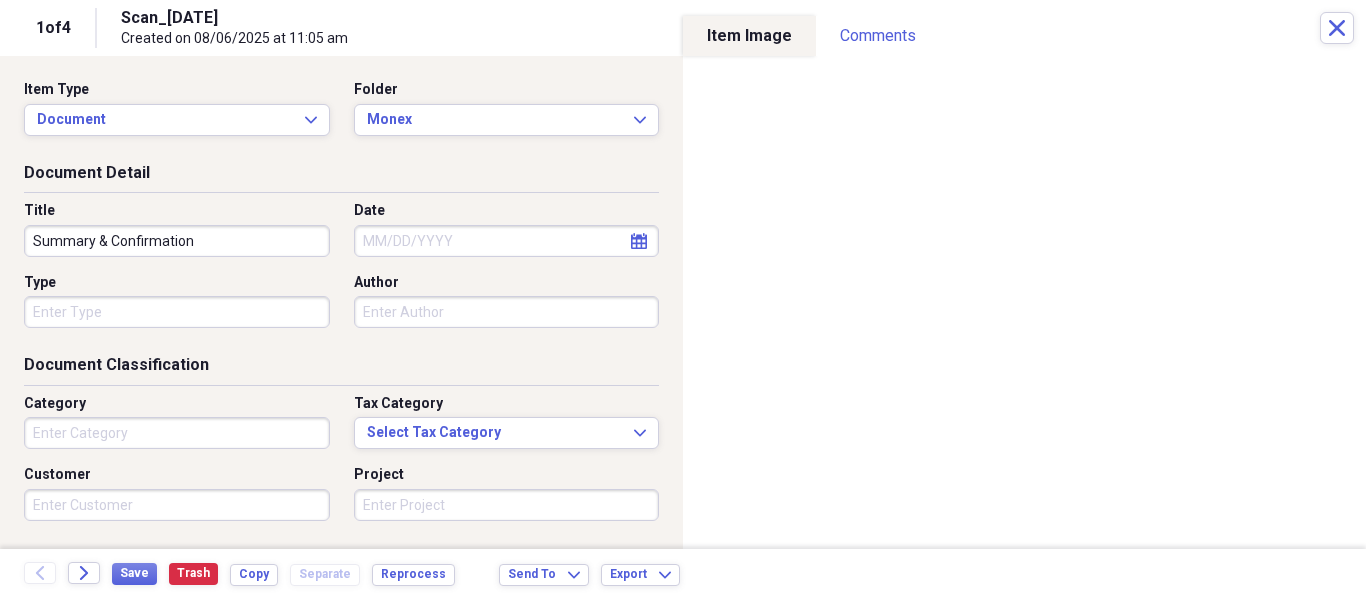 click on "Summary & Confirmation" at bounding box center [177, 241] 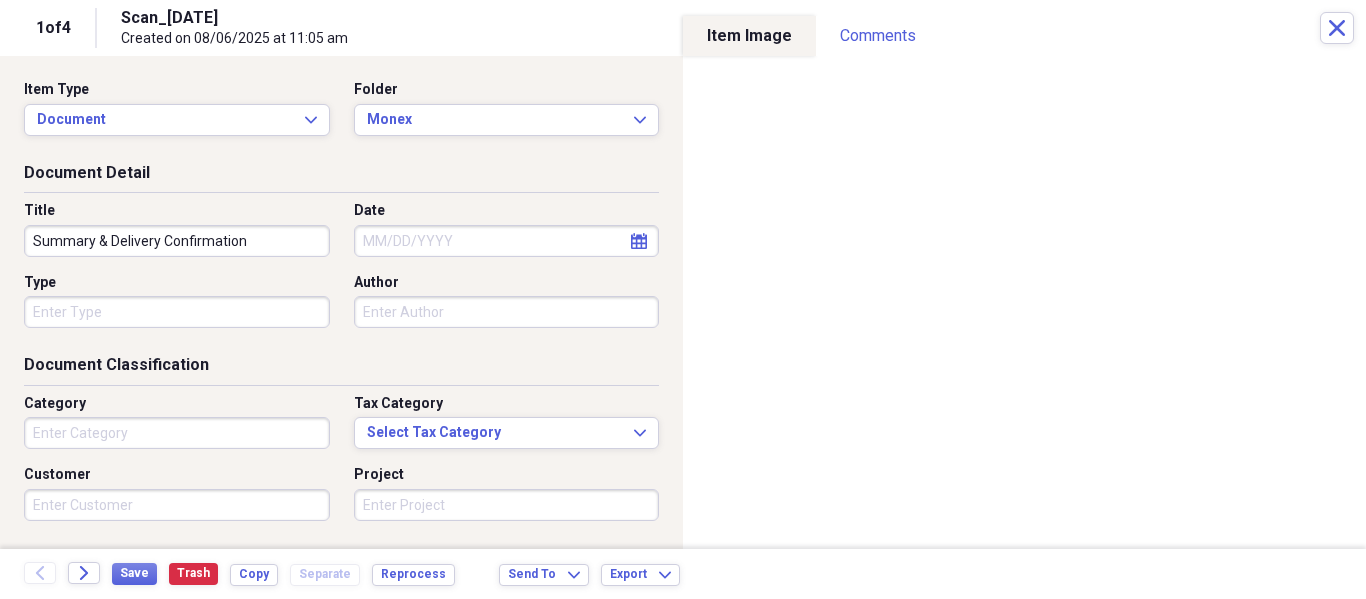 type on "Summary & Delivery Confirmation" 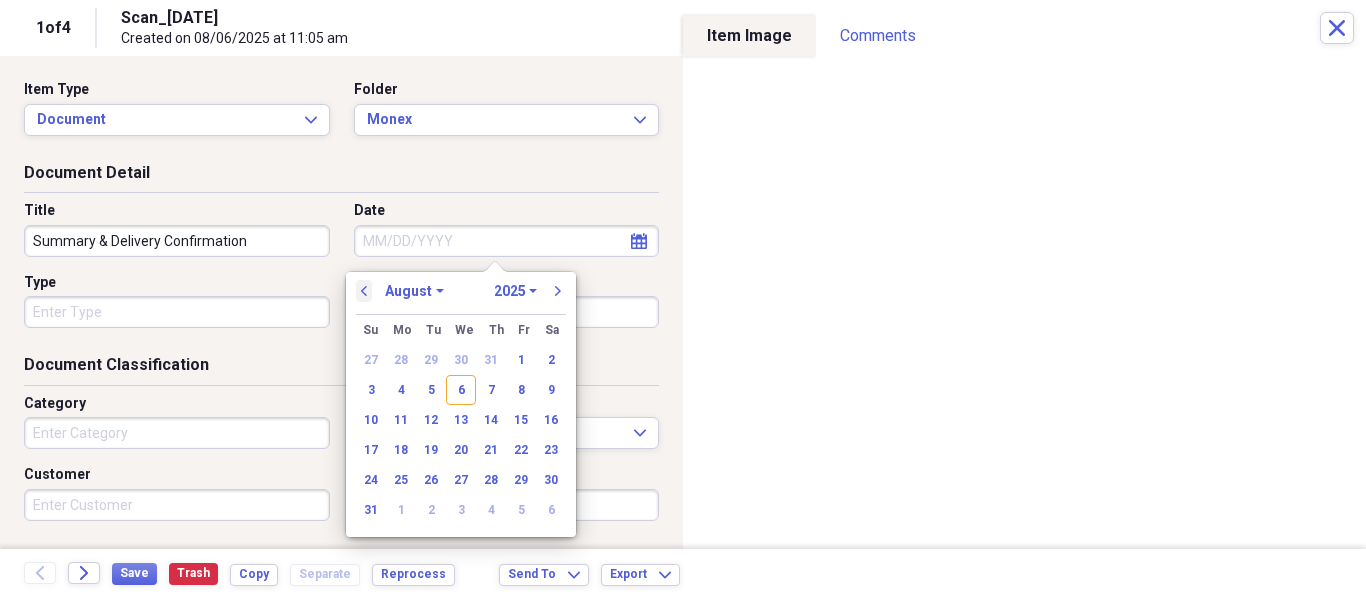 click on "previous" at bounding box center [364, 291] 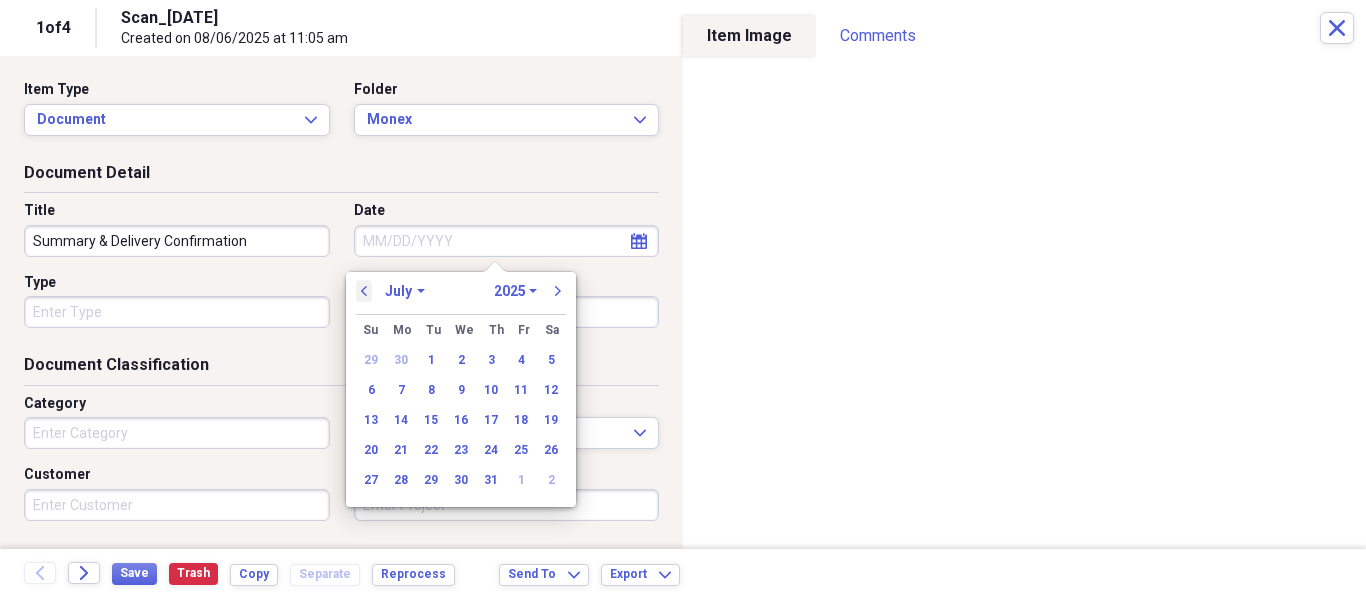 click on "previous" at bounding box center (364, 291) 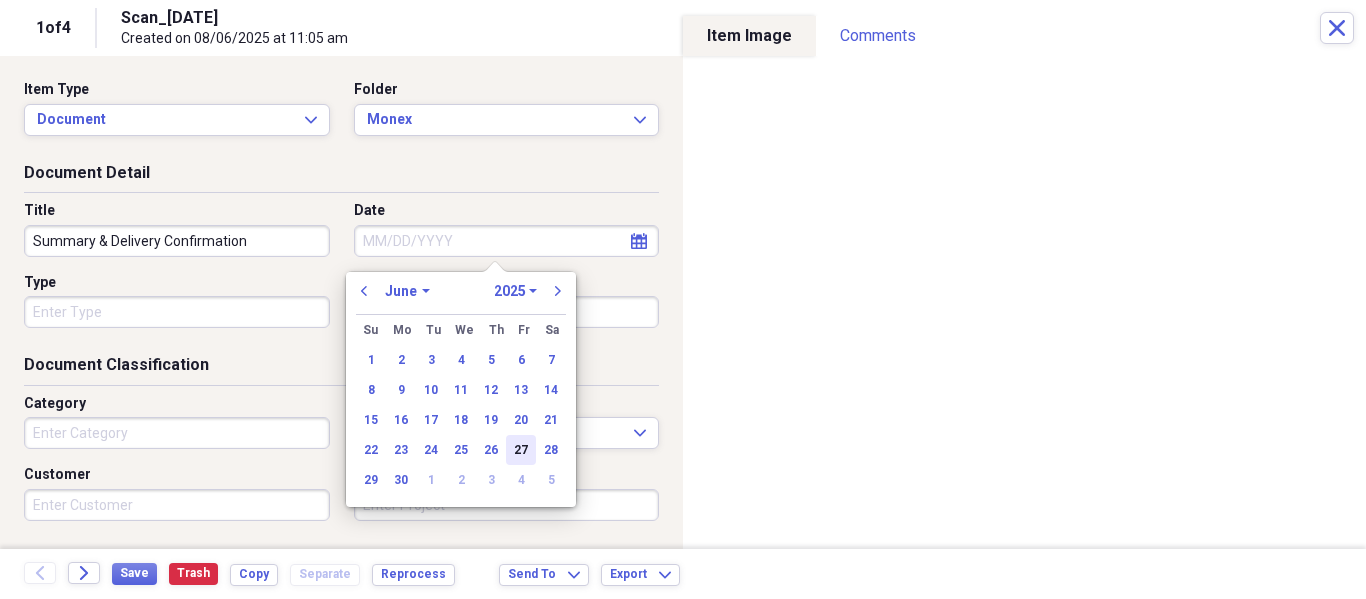 click on "27" at bounding box center (521, 450) 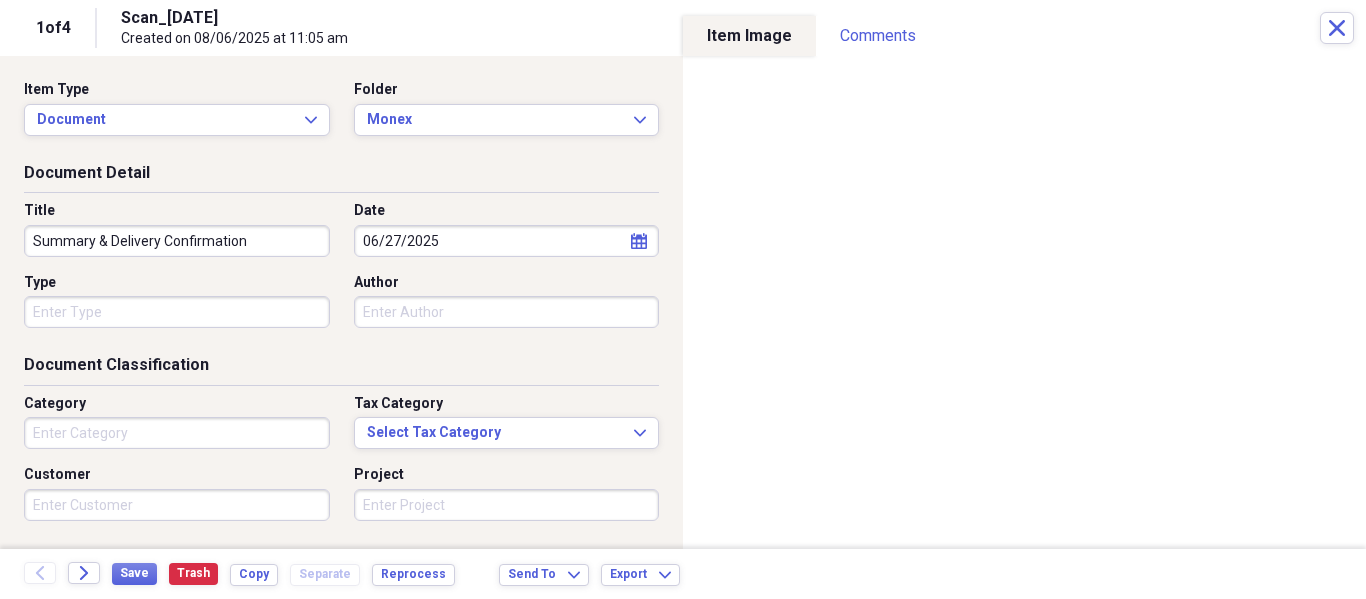 click on "06/27/2025" at bounding box center (507, 241) 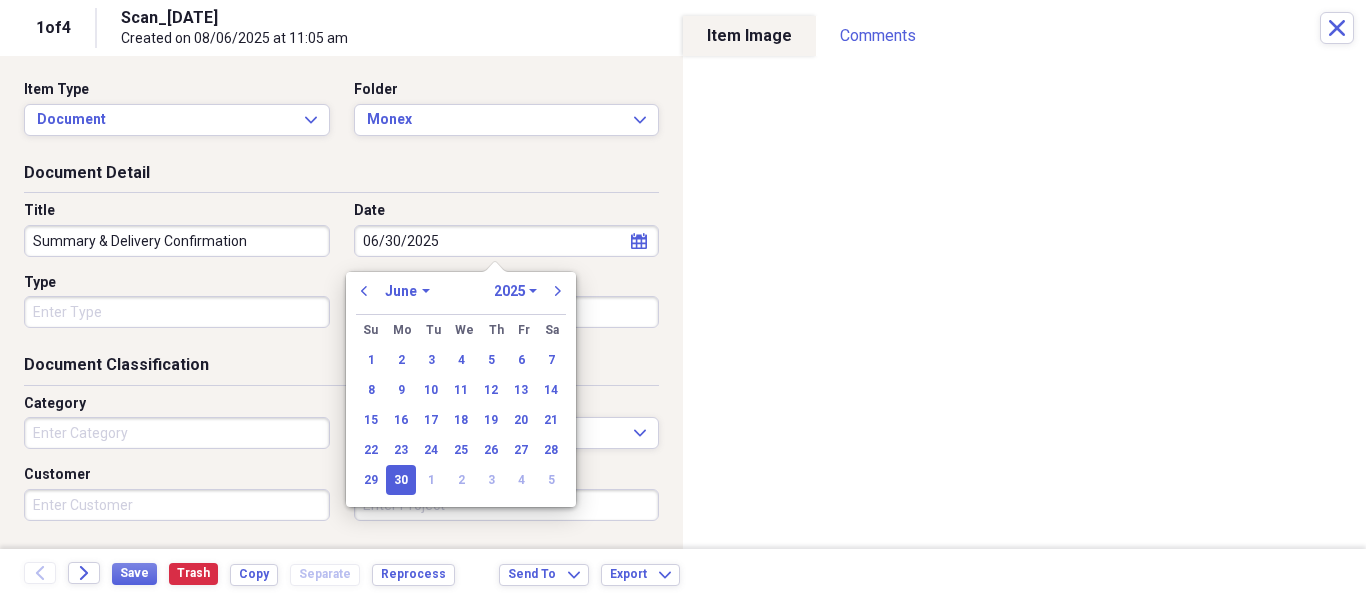 type on "06/30/2025" 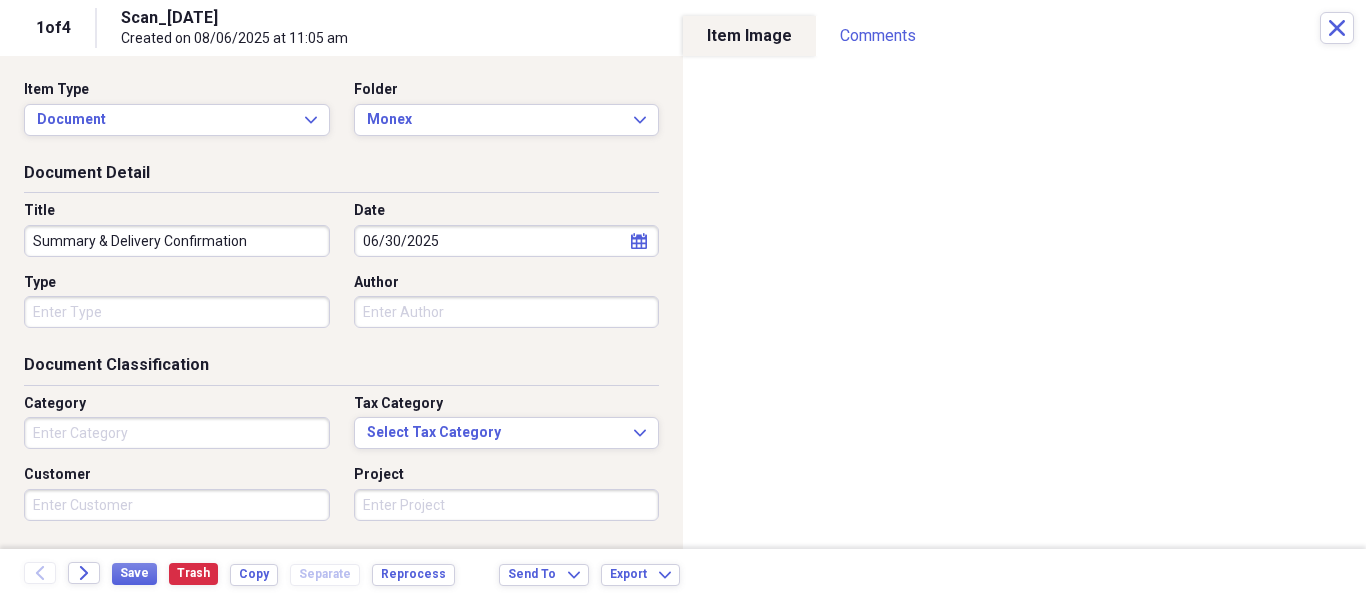 click on "Document Detail" at bounding box center [341, 177] 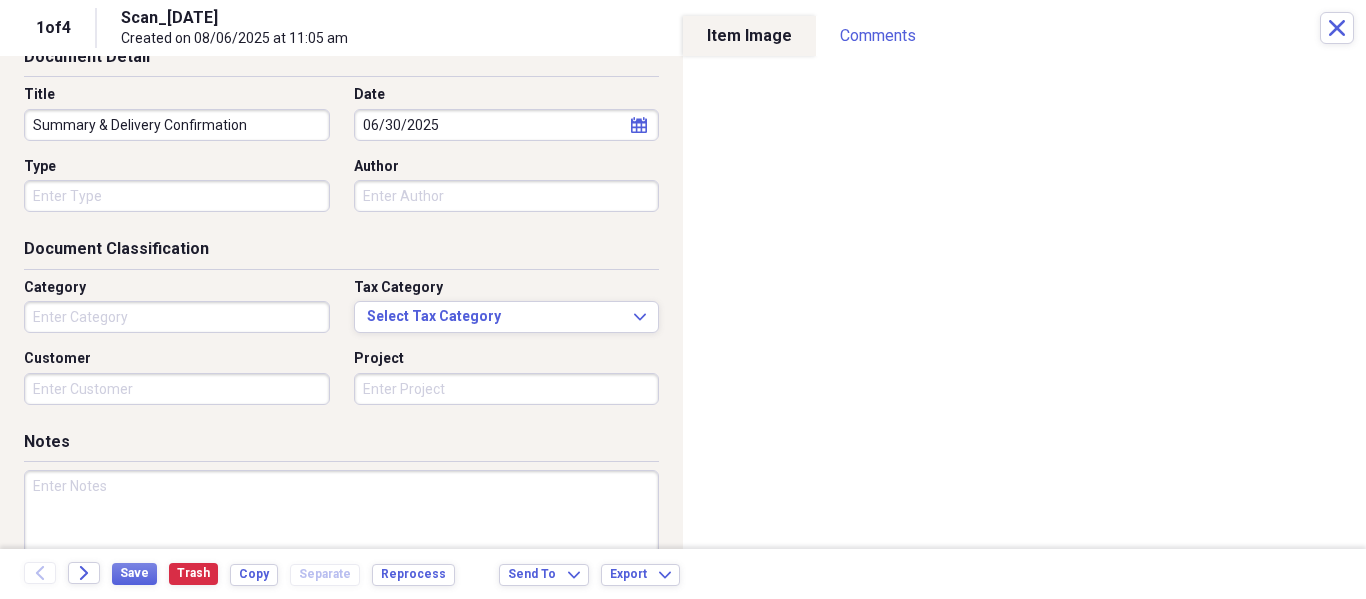 scroll, scrollTop: 119, scrollLeft: 0, axis: vertical 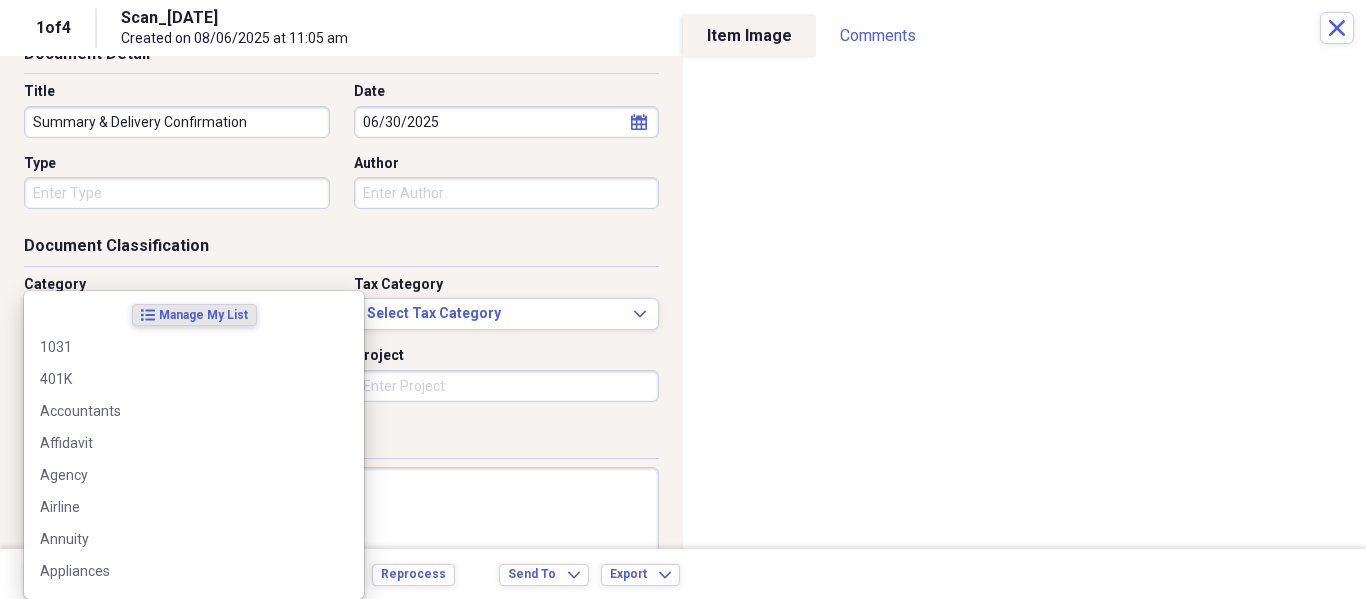 click on "Folder [NAME]" at bounding box center [683, 299] 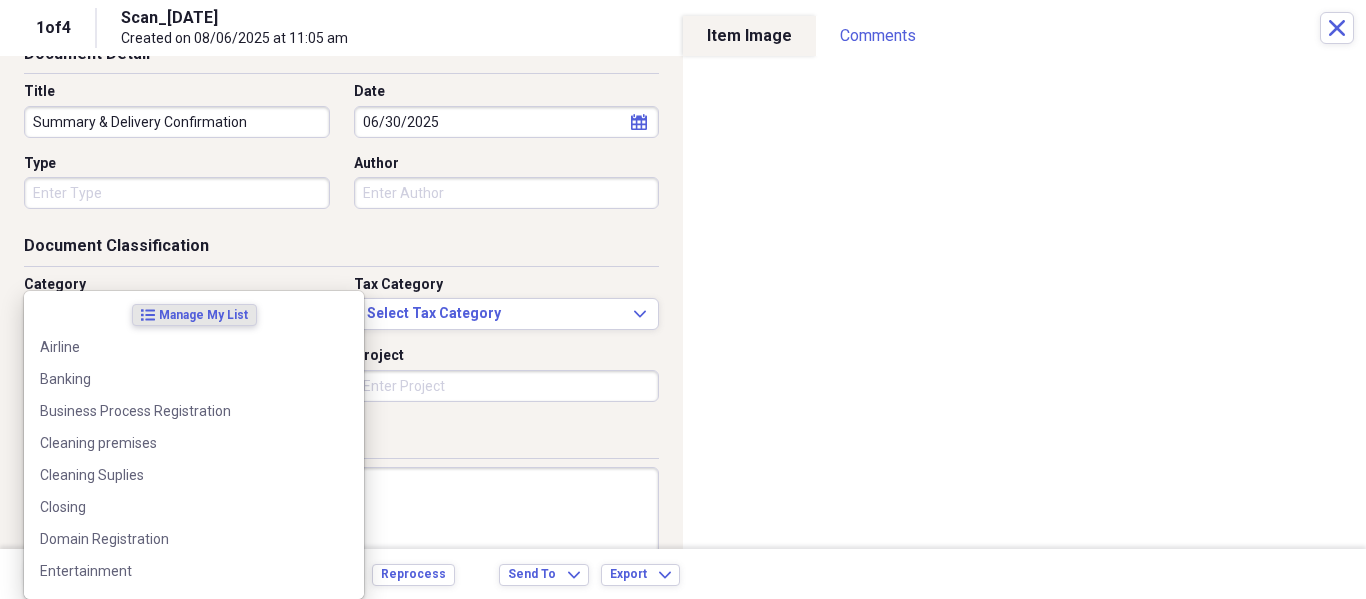type on "In" 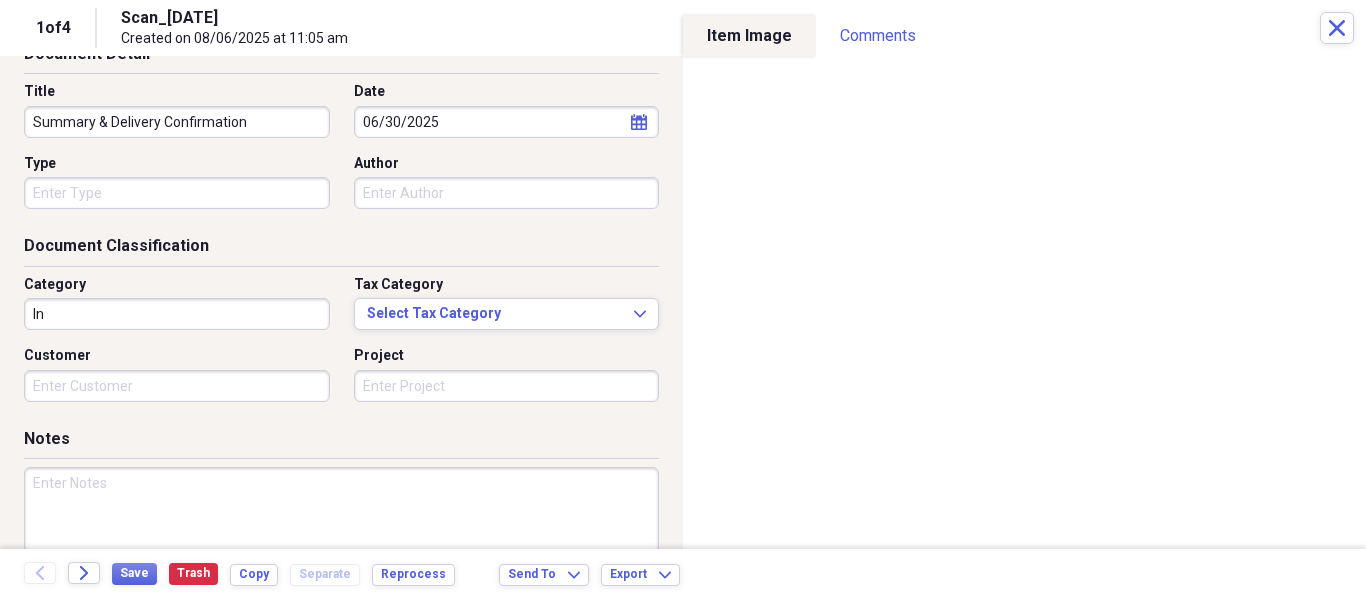drag, startPoint x: 505, startPoint y: 254, endPoint x: 518, endPoint y: 246, distance: 15.264338 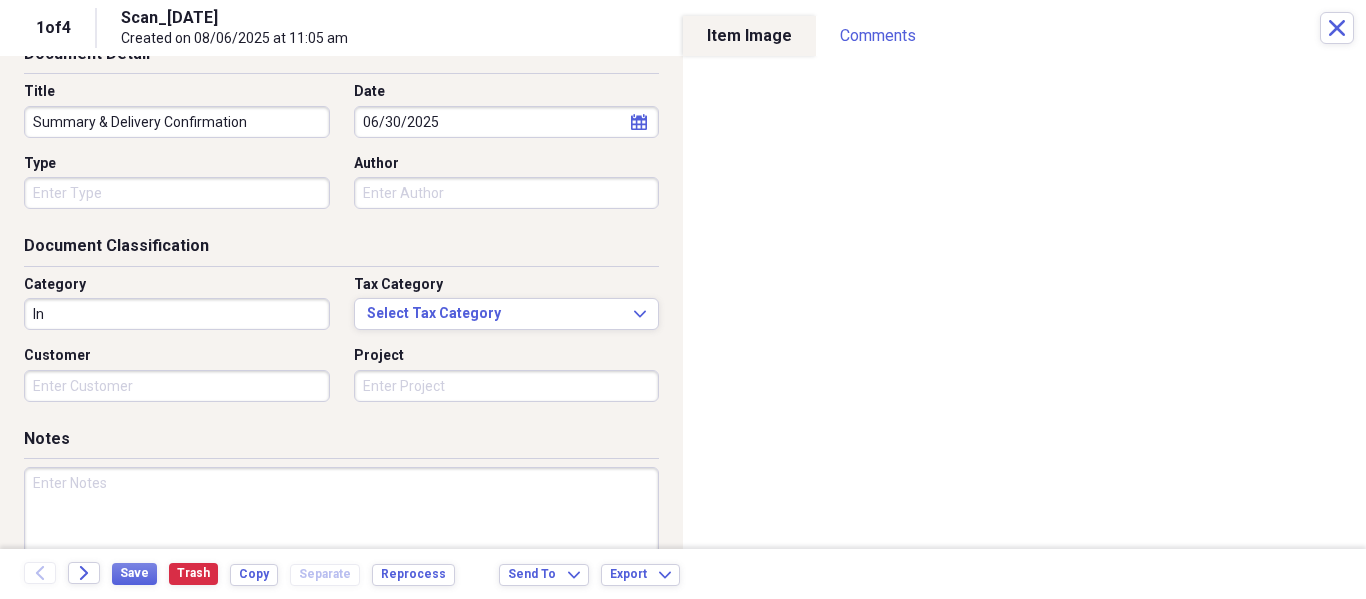 click on "Folder [NAME]" at bounding box center [683, 299] 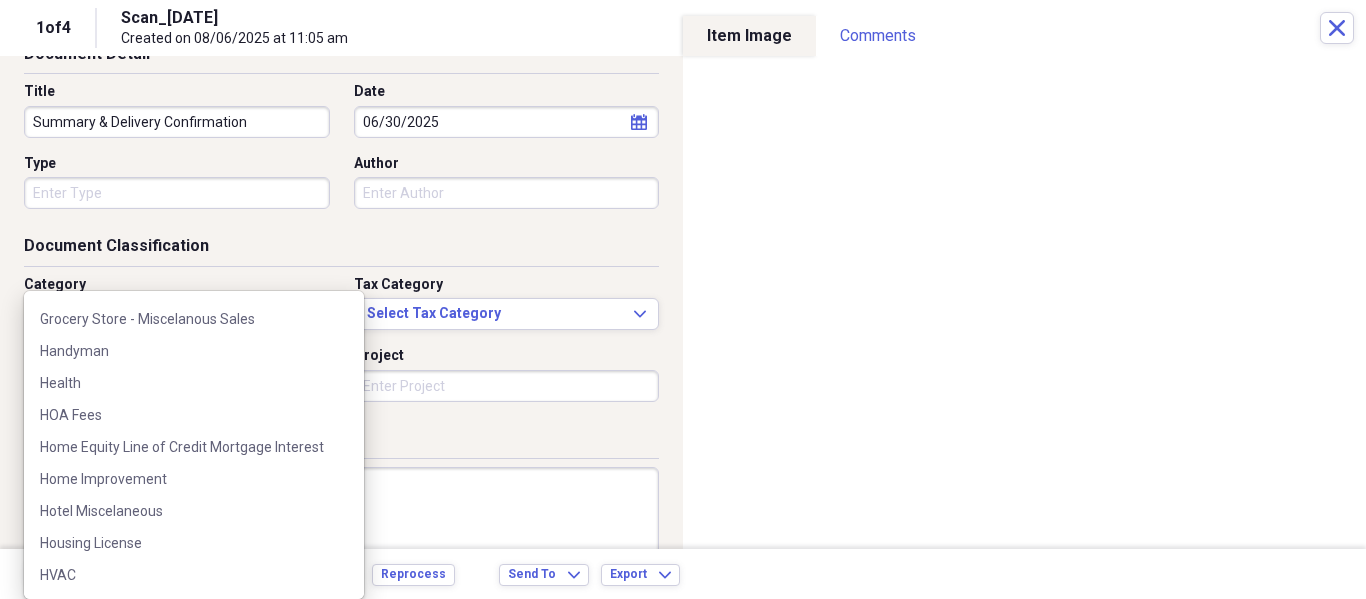 scroll, scrollTop: 0, scrollLeft: 0, axis: both 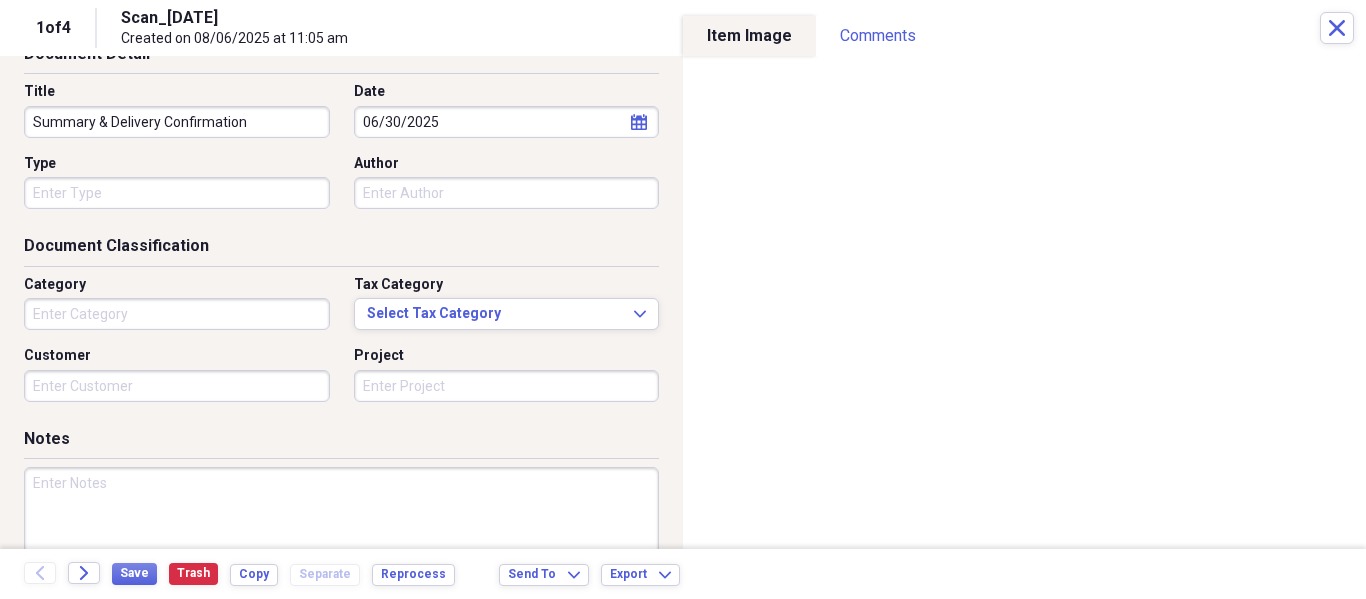 click on "Document Classification" at bounding box center [341, 250] 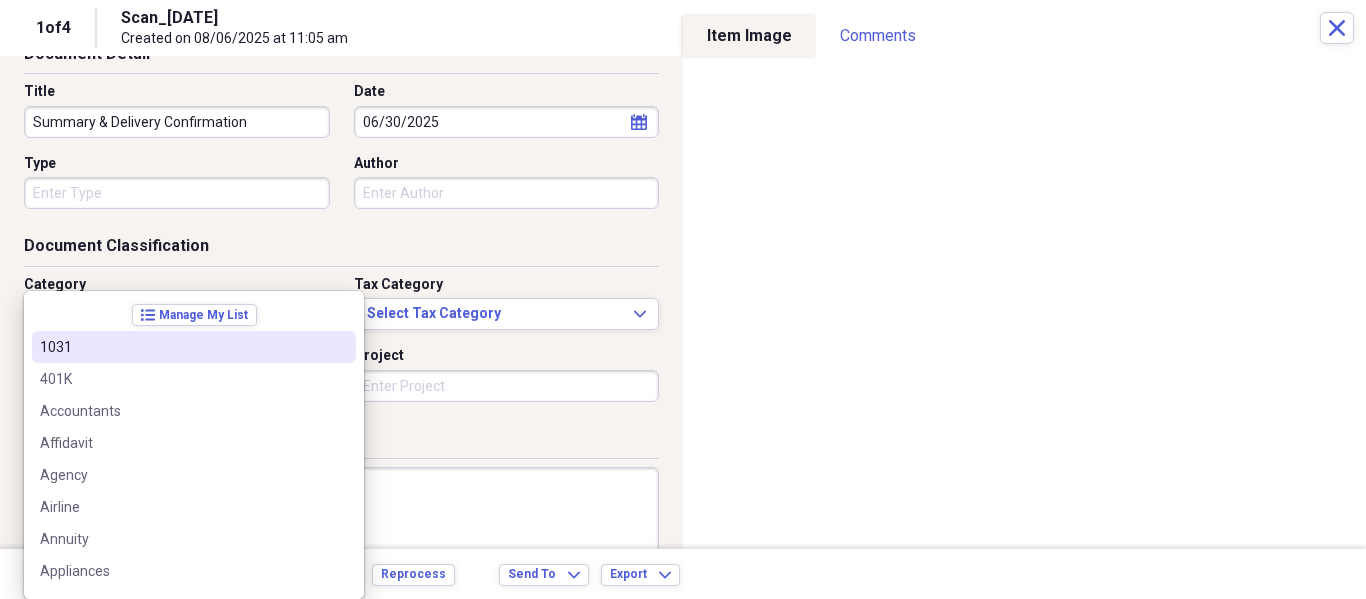 click on "Folder [NAME]" at bounding box center (683, 299) 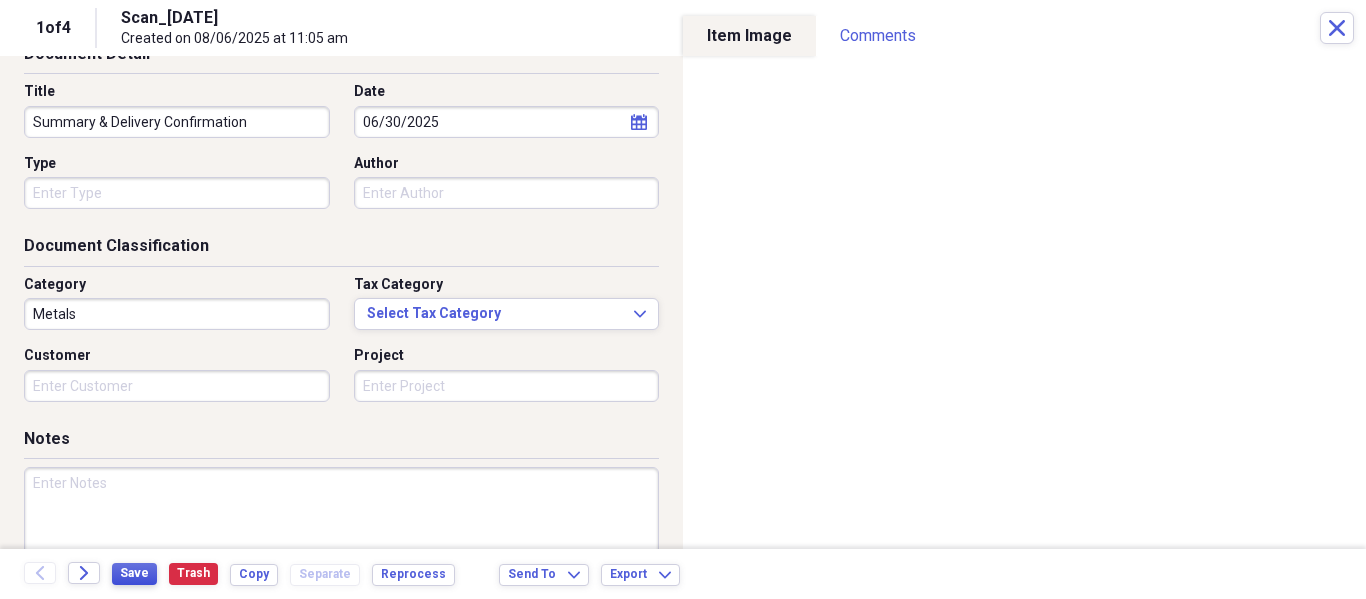 type on "Metals" 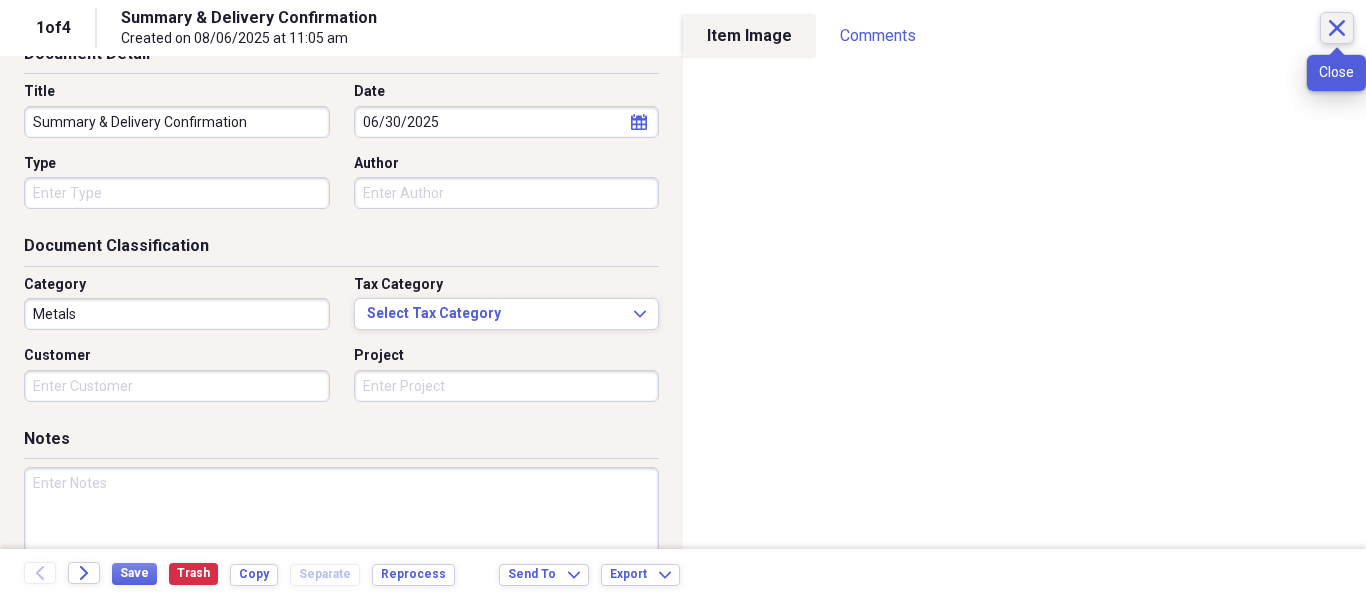 click on "Close" 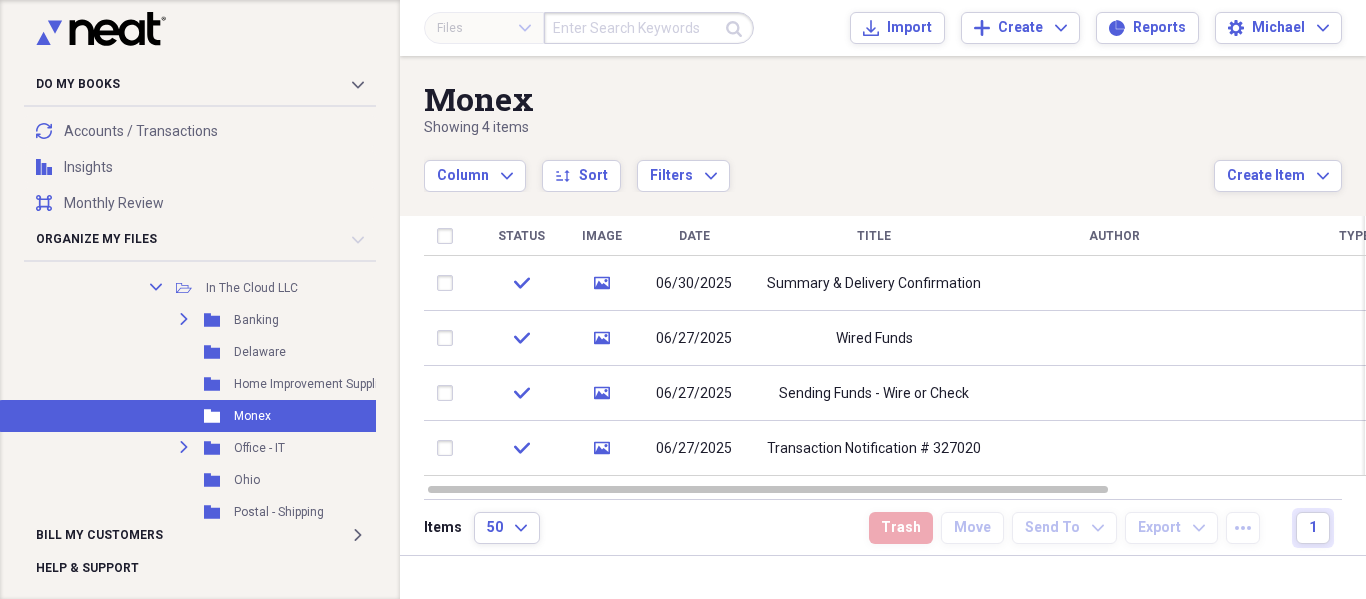 click on "Showing 4 items" at bounding box center [819, 128] 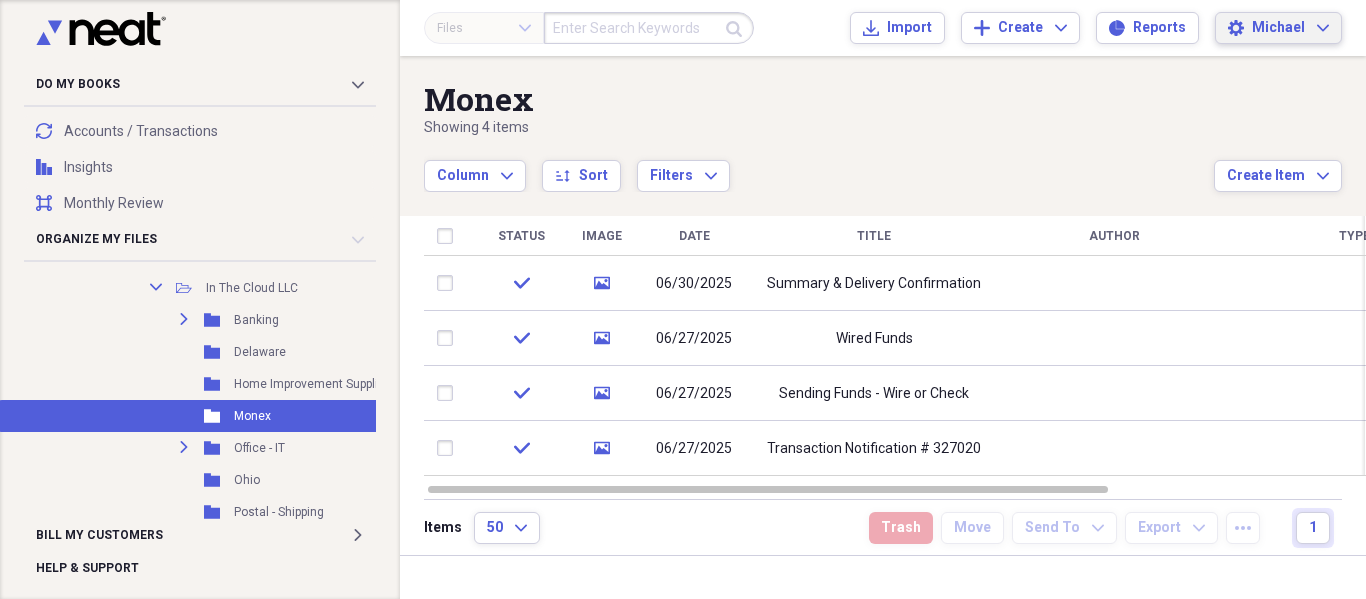 click on "Michael Expand" at bounding box center (1290, 28) 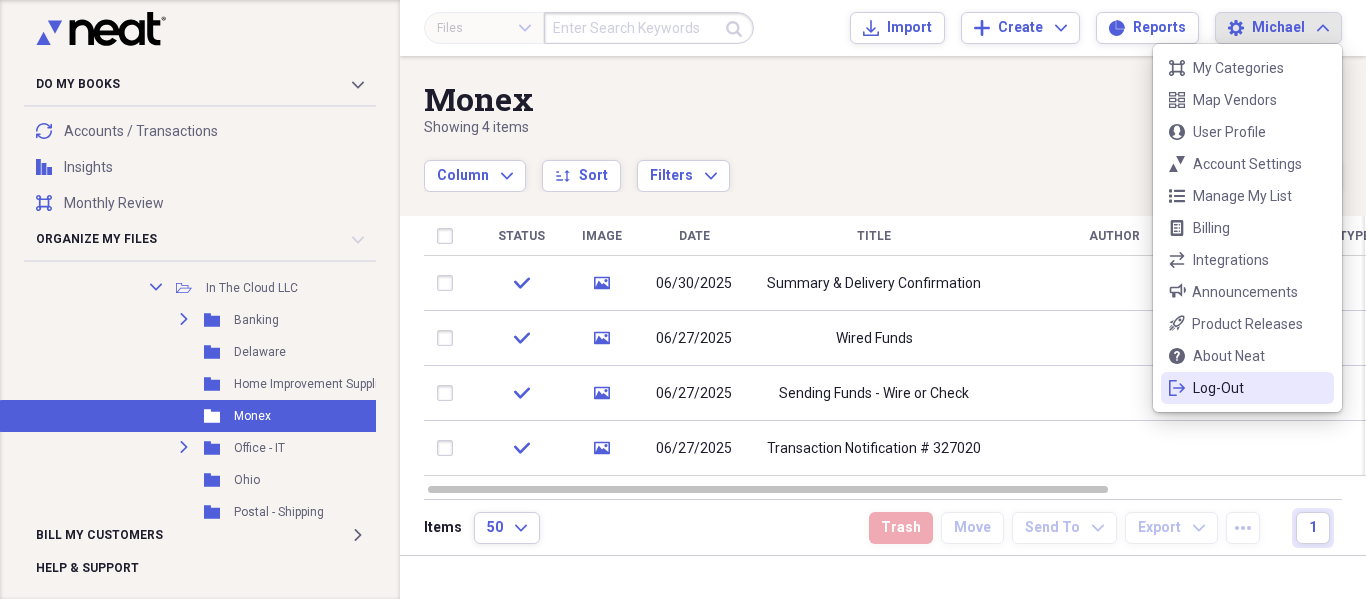 click on "Log-Out" at bounding box center (1247, 388) 